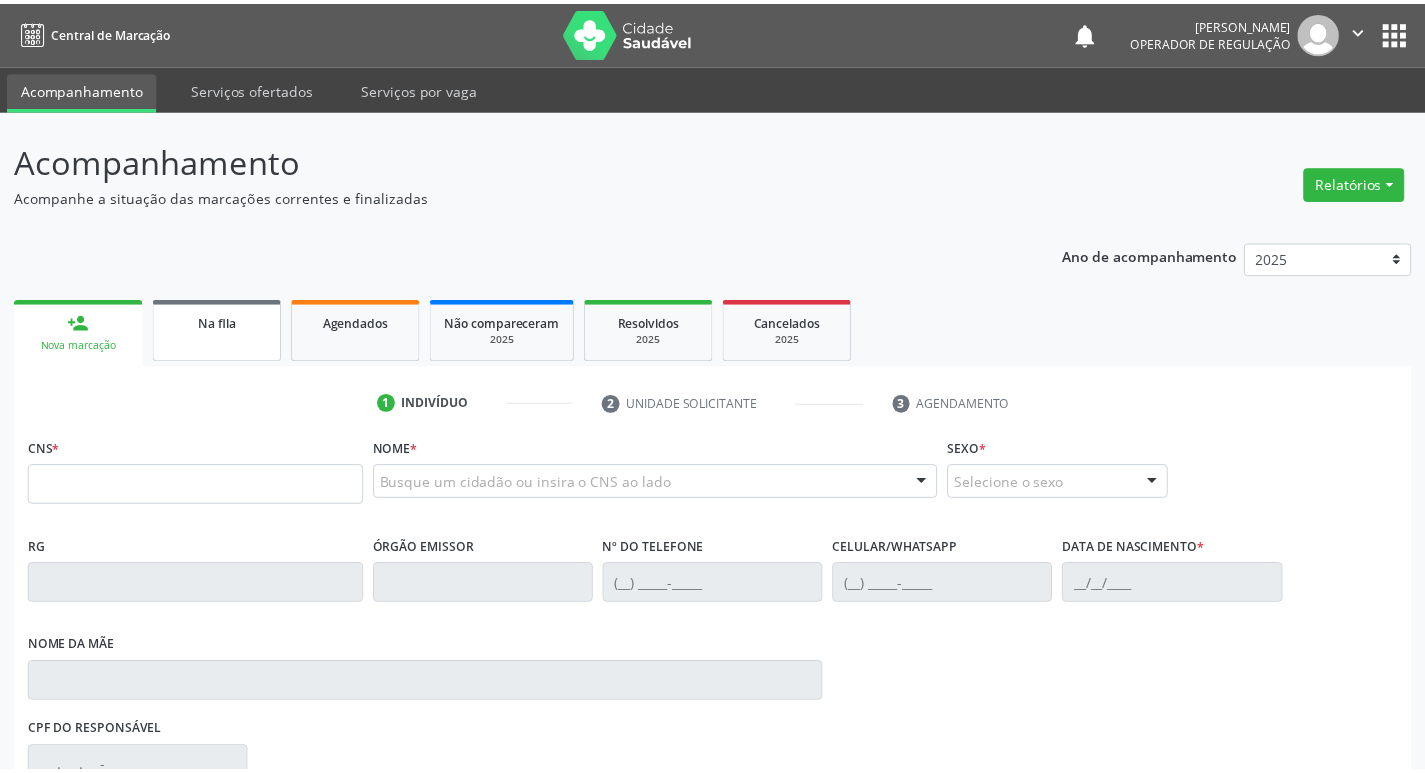 scroll, scrollTop: 0, scrollLeft: 0, axis: both 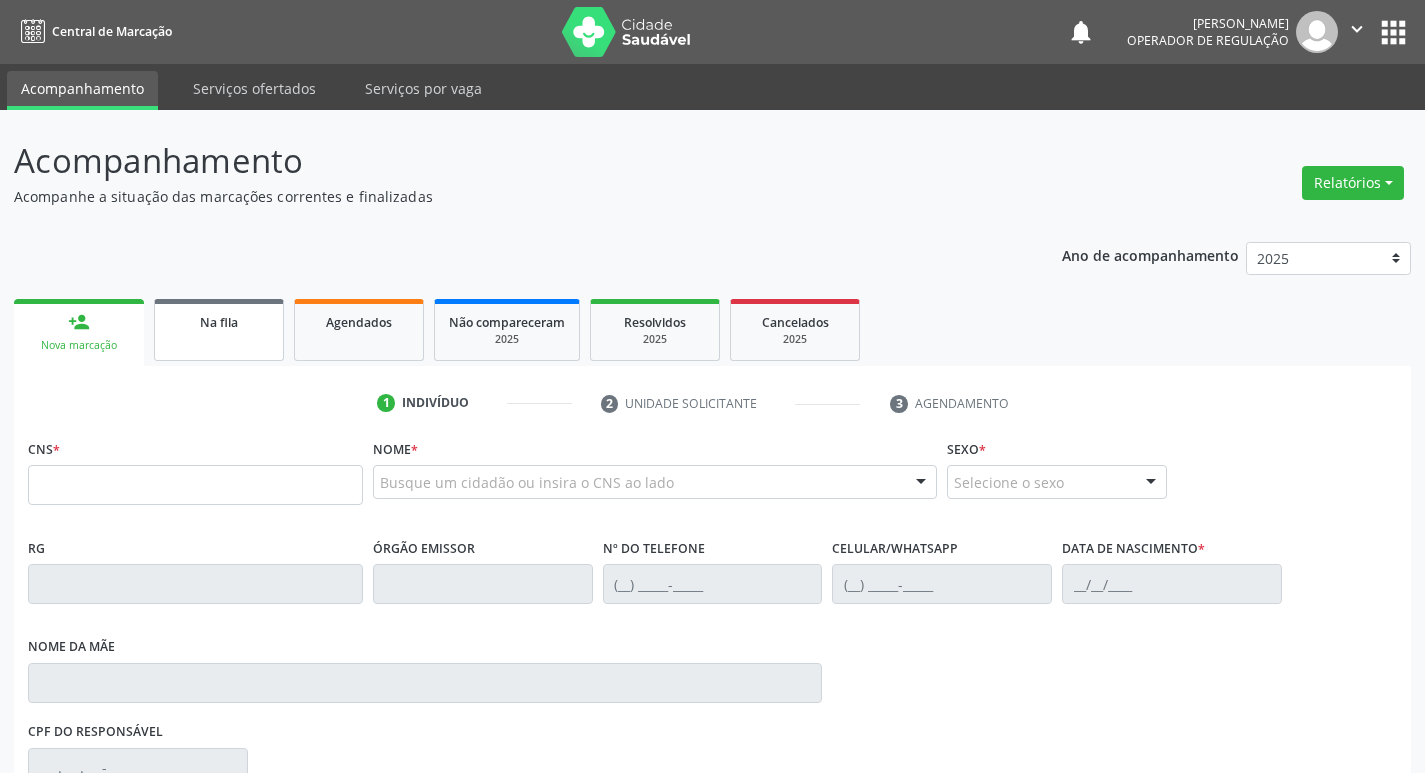click on "Na fila" at bounding box center [219, 330] 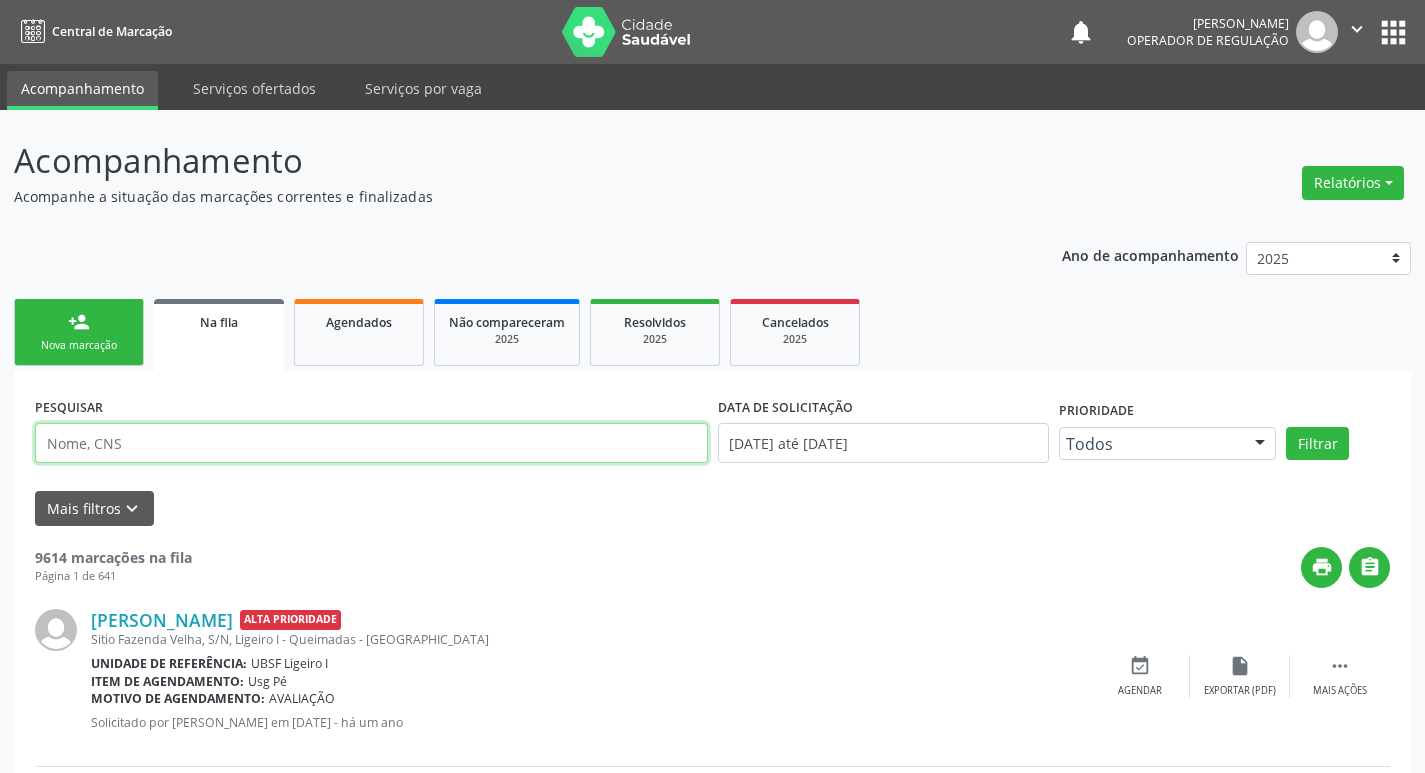 click at bounding box center [371, 443] 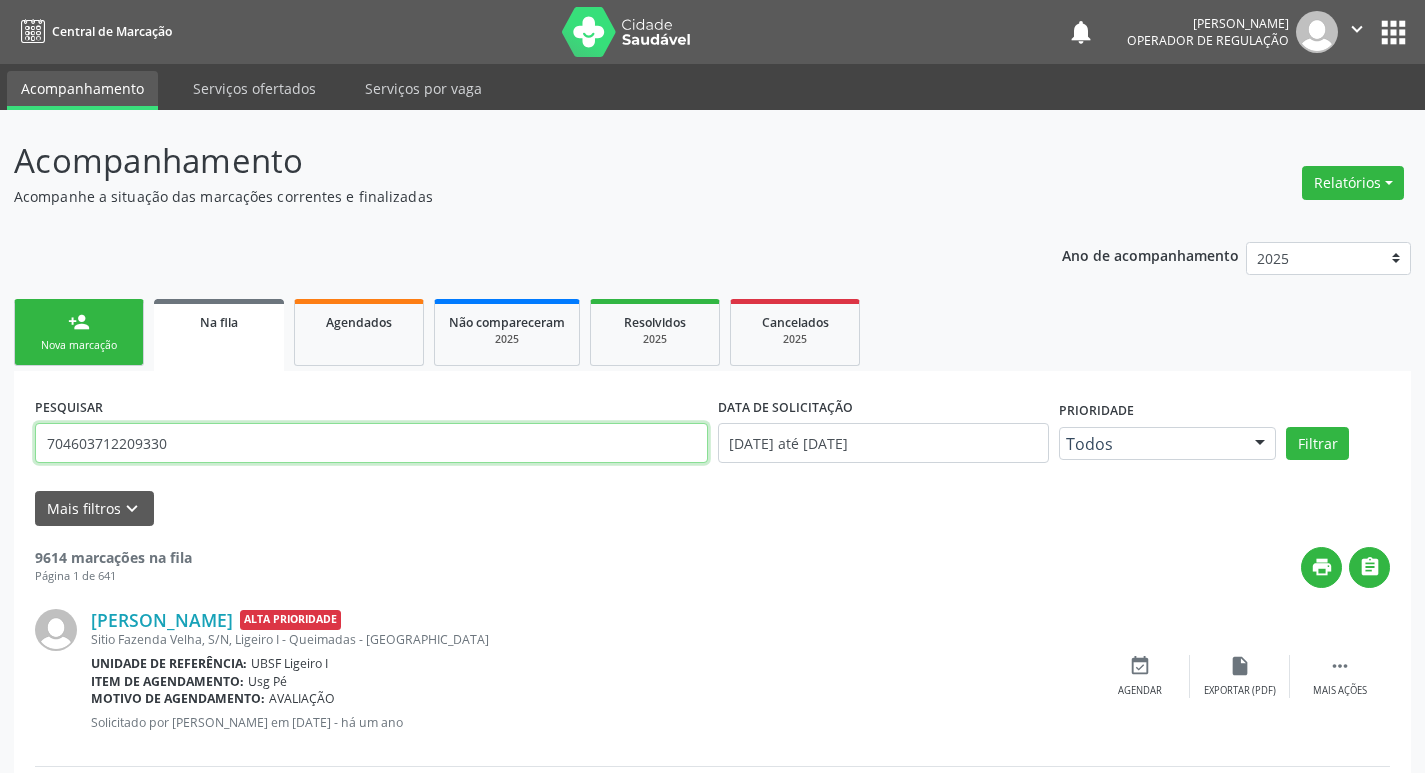 type on "704603712209330" 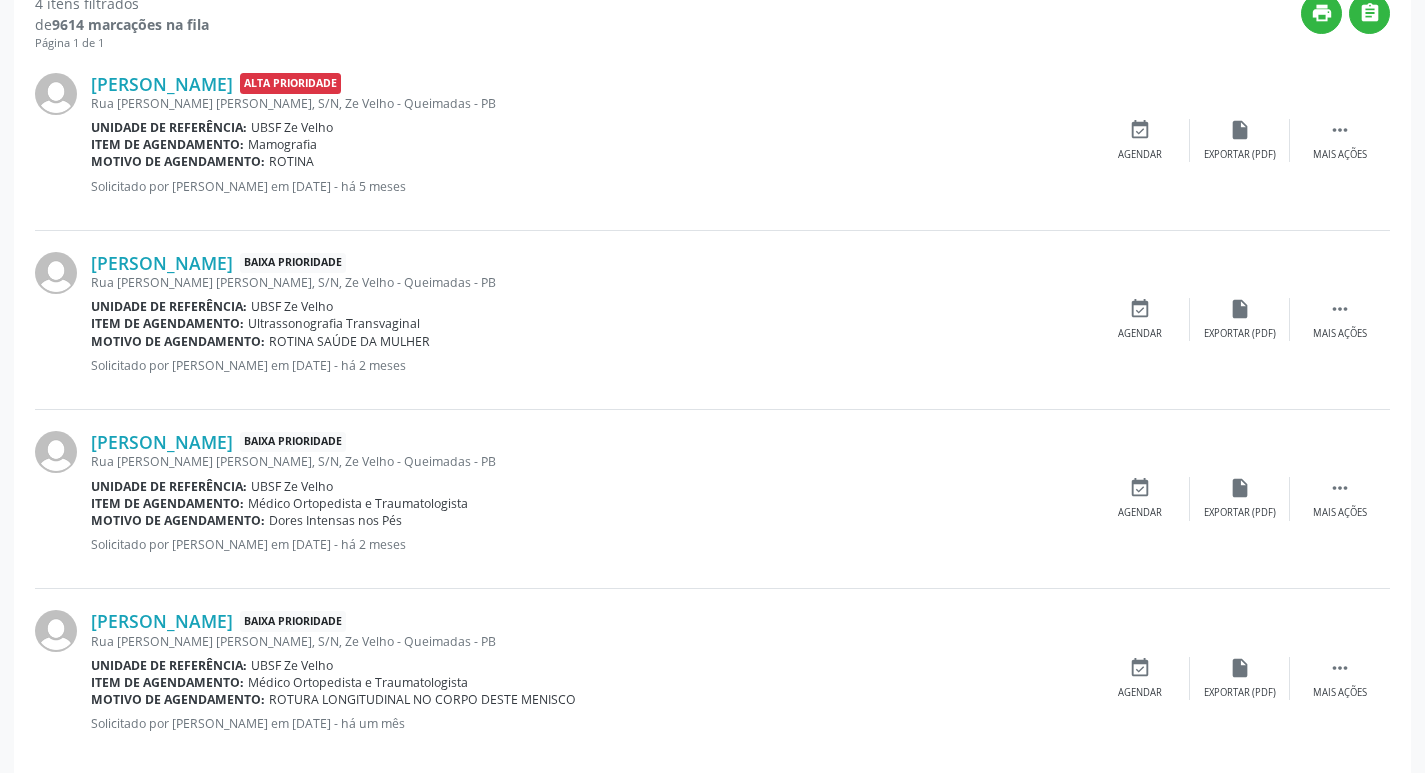 scroll, scrollTop: 583, scrollLeft: 0, axis: vertical 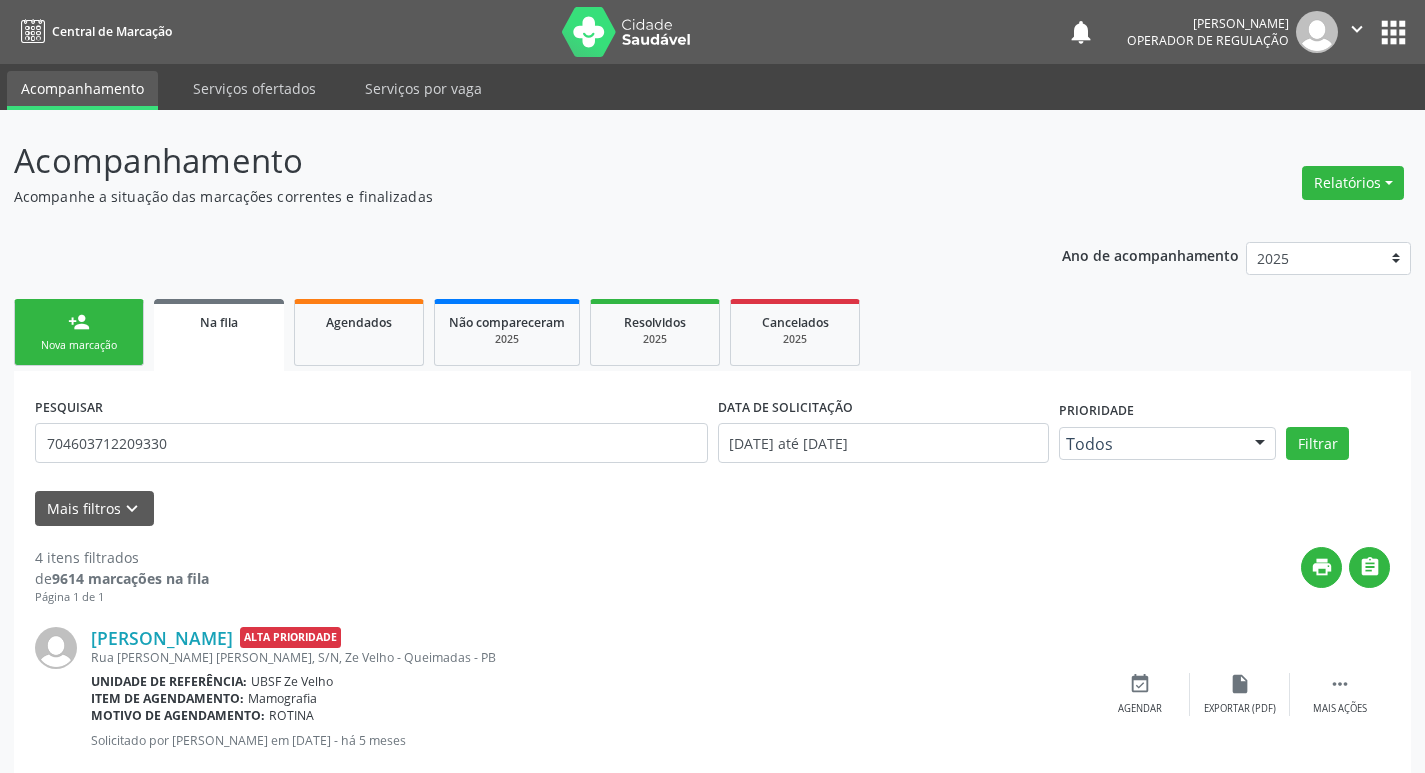 click on "person_add
Nova marcação" at bounding box center (79, 332) 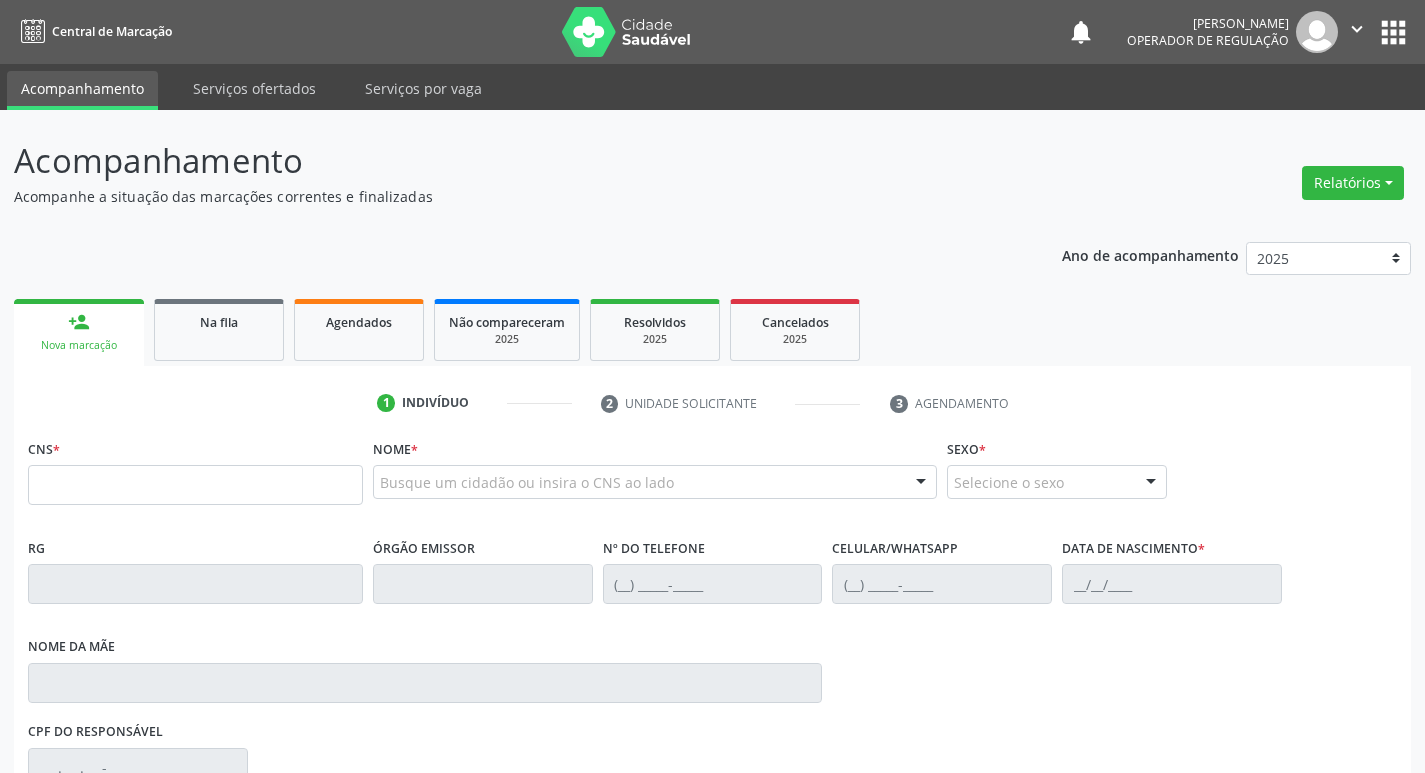 click at bounding box center [1317, 32] 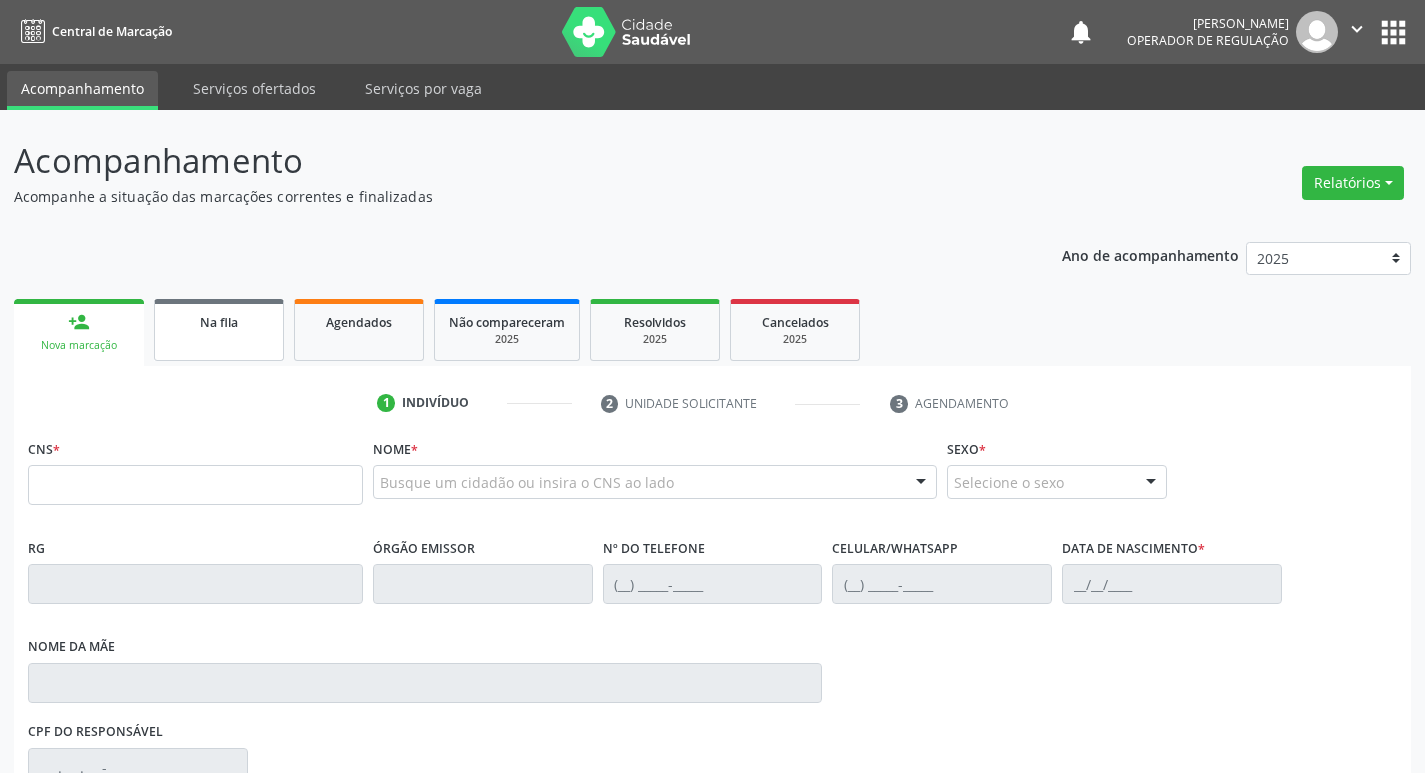 click on "Na fila" at bounding box center (219, 322) 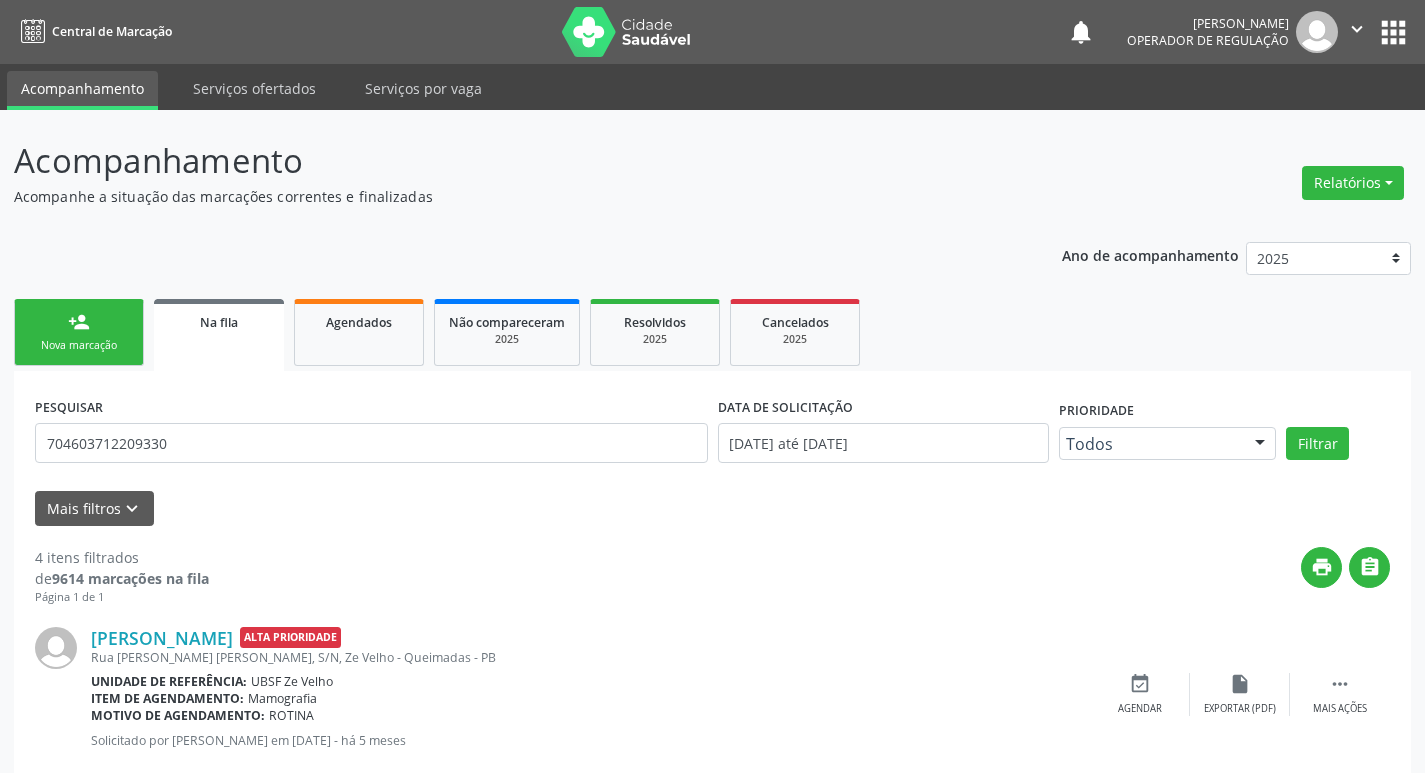 click on "person_add
Nova marcação
Na fila   Agendados   Não compareceram
2025
Resolvidos
2025
Cancelados
2025" at bounding box center [712, 332] 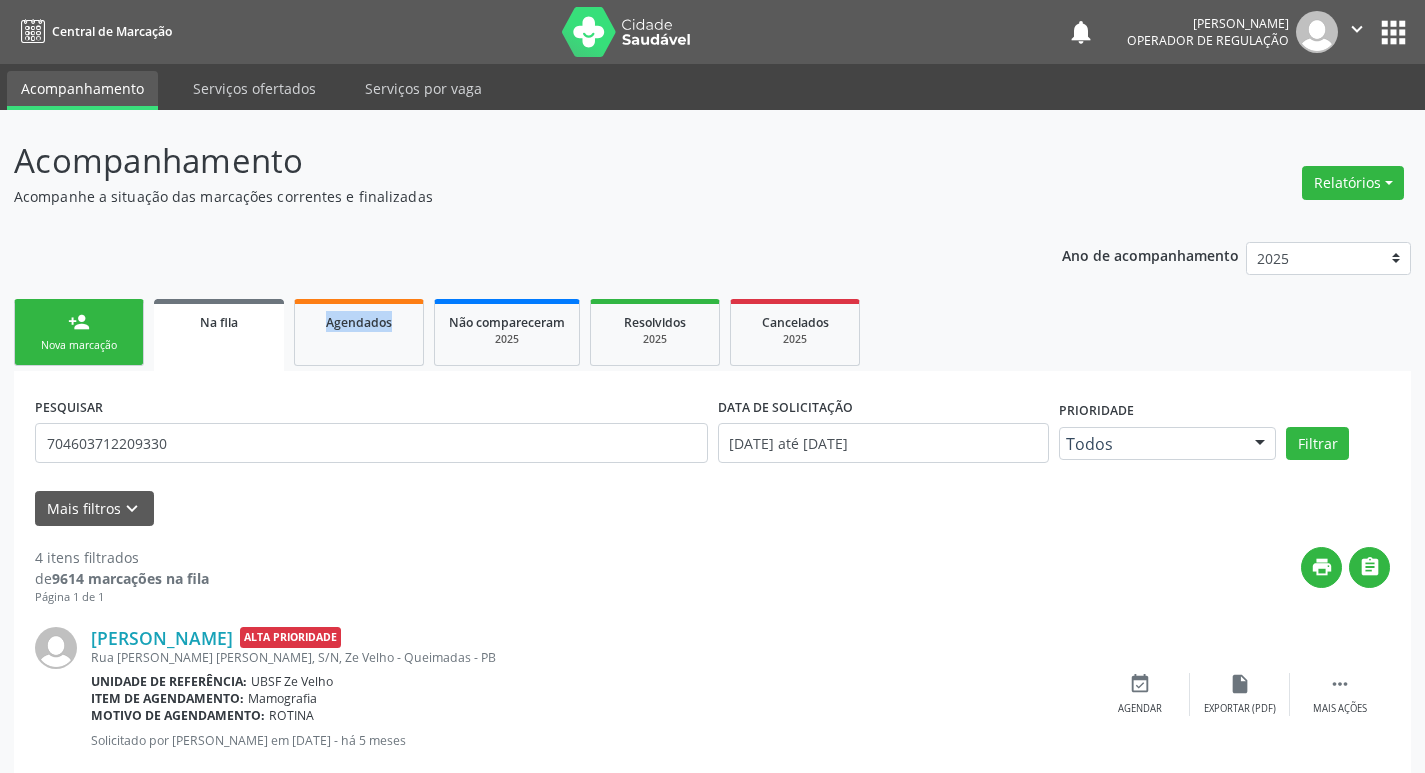 click on "person_add
Nova marcação
Na fila   Agendados   Não compareceram
2025
Resolvidos
2025
Cancelados
2025" at bounding box center (712, 332) 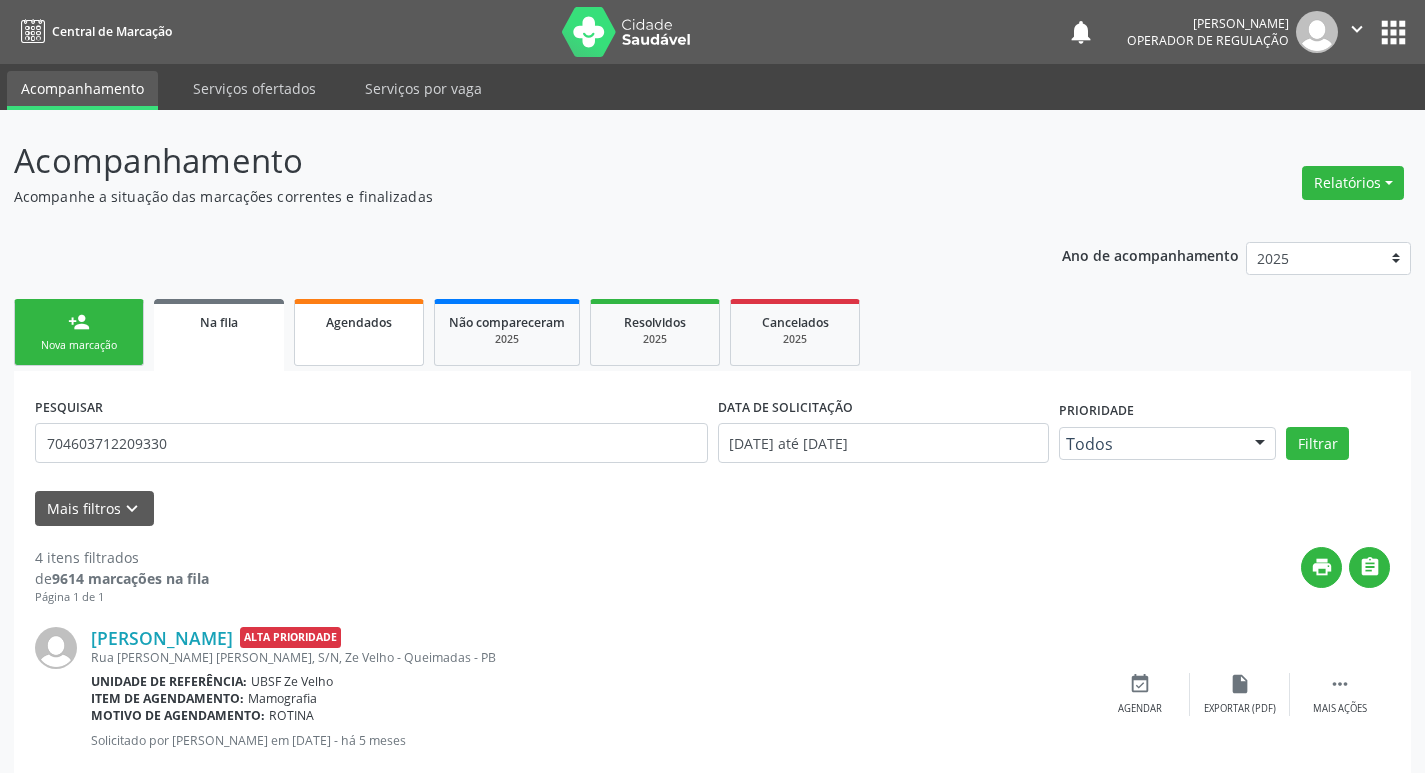 click on "Agendados" at bounding box center [359, 322] 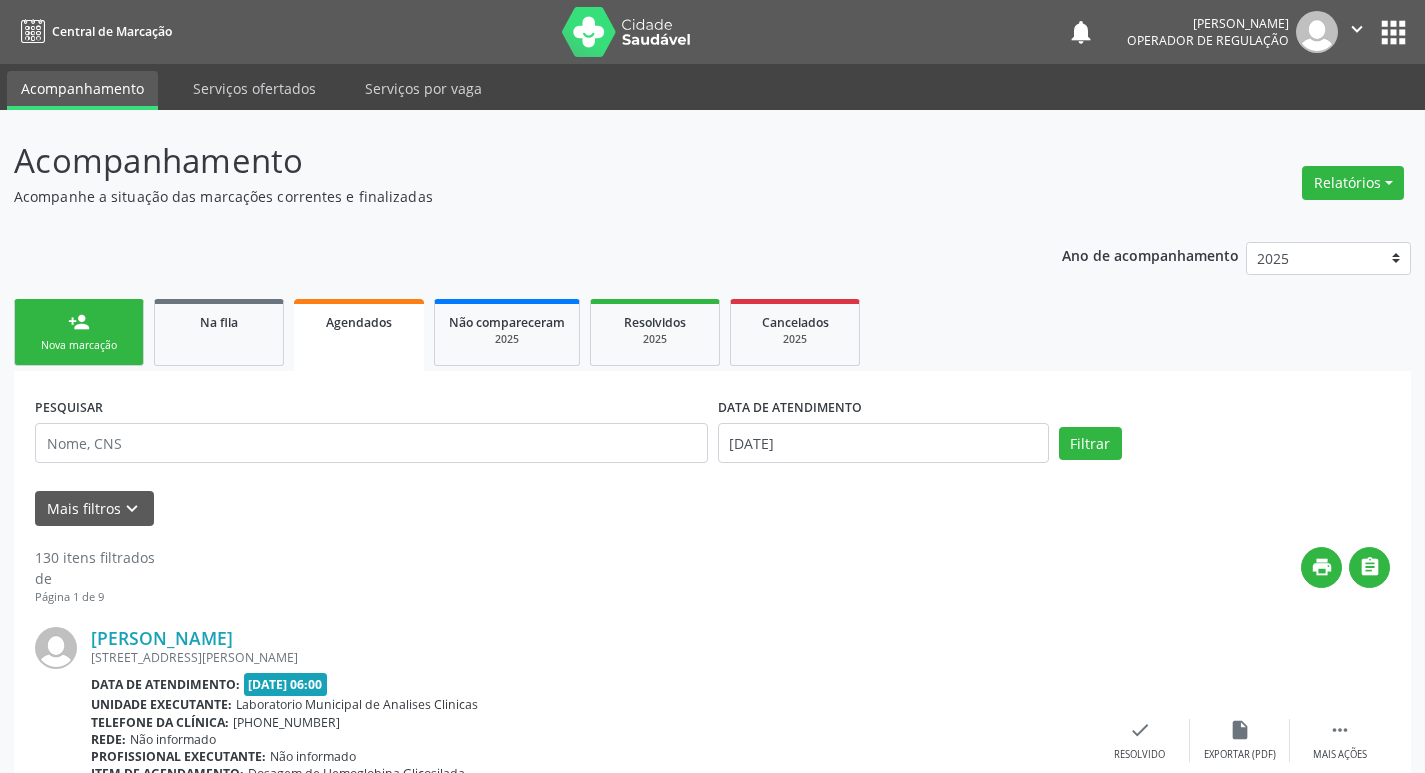 click on "person_add
Nova marcação" at bounding box center (79, 332) 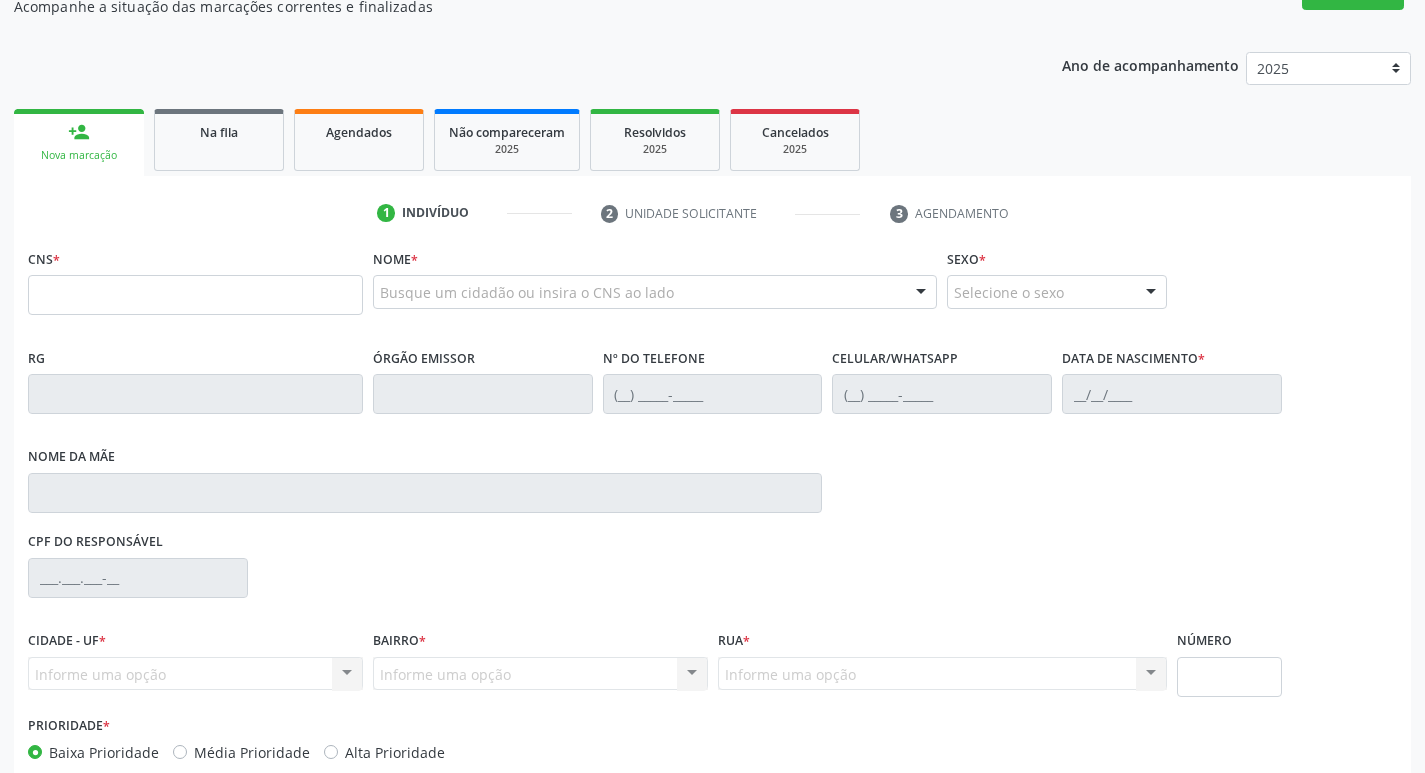 scroll, scrollTop: 297, scrollLeft: 0, axis: vertical 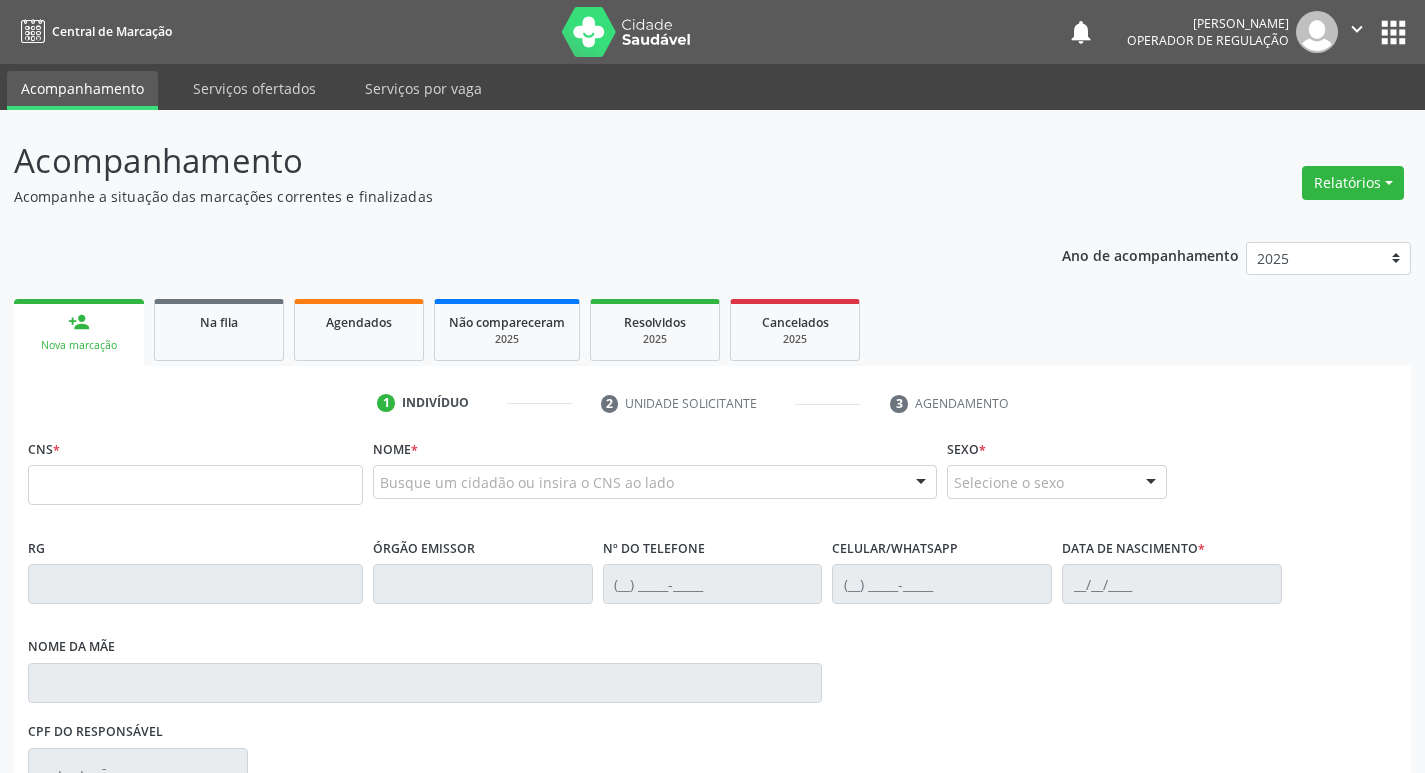 click on "Ano de acompanhamento
2025 2024 2023 2022 2021
person_add
Nova marcação
Na fila   Agendados   Não compareceram
2025
Resolvidos
2025
Cancelados
2025
1
Indivíduo
2
Unidade solicitante
3
Agendamento
CNS
*
Nome
*
Busque um cidadão ou insira o CNS ao lado
Nenhum resultado encontrado para: "   "
Digite o nome ou CNS para buscar um indivíduo
Sexo
*
Selecione o sexo
Masculino   Feminino
Nenhum resultado encontrado para: "   "
Não há nenhuma opção para ser exibida.
RG
Órgão emissor
Nº do Telefone
Celular/WhatsApp
Data de nascimento
*" at bounding box center [712, 642] 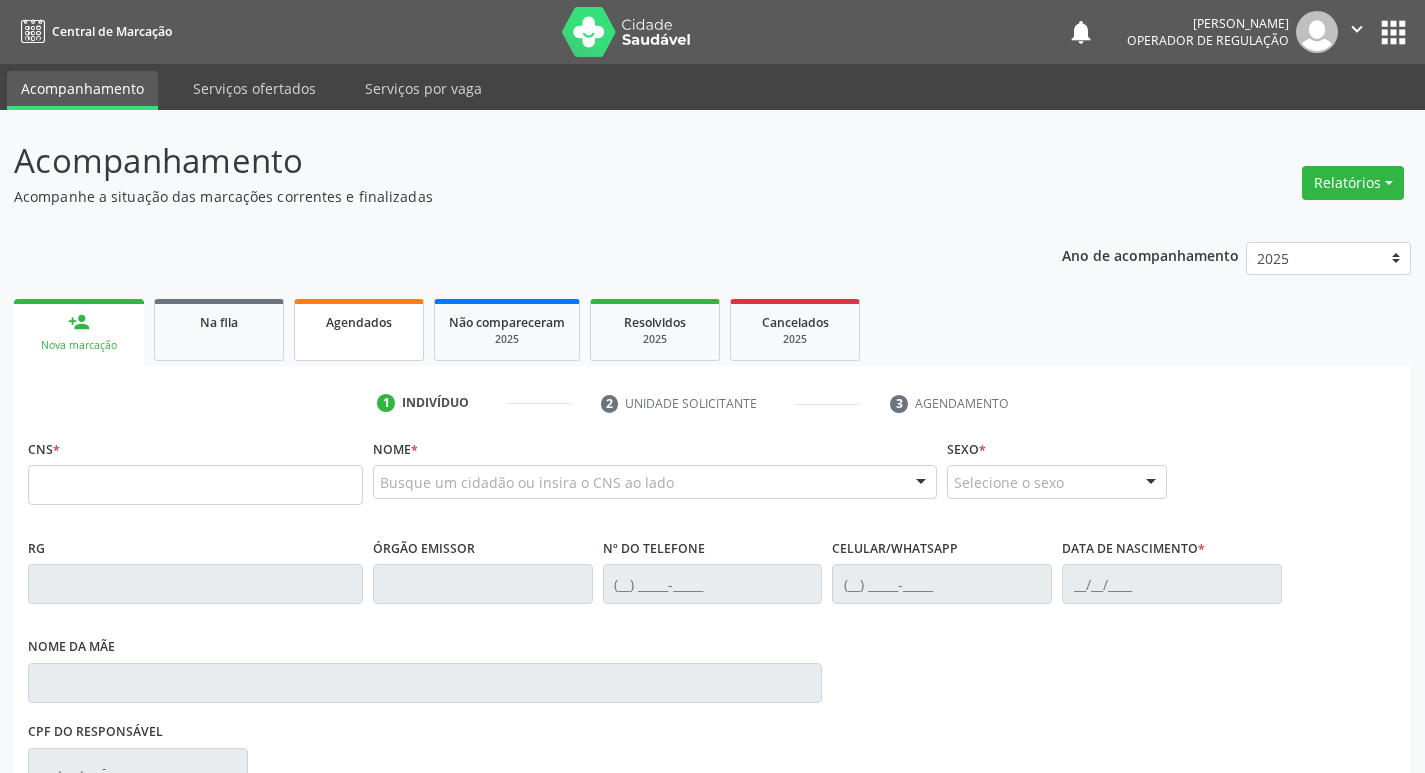 click on "Agendados" at bounding box center [359, 330] 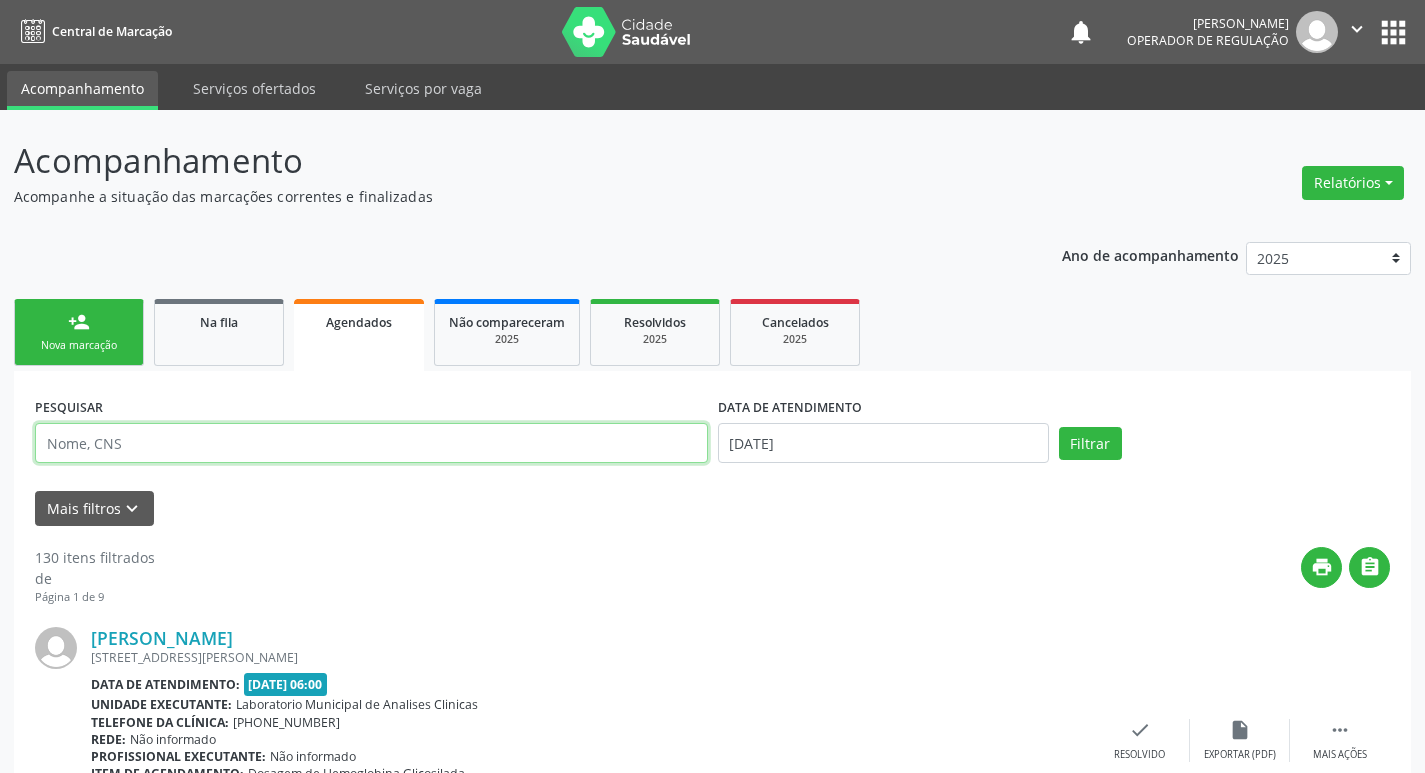 click at bounding box center (371, 443) 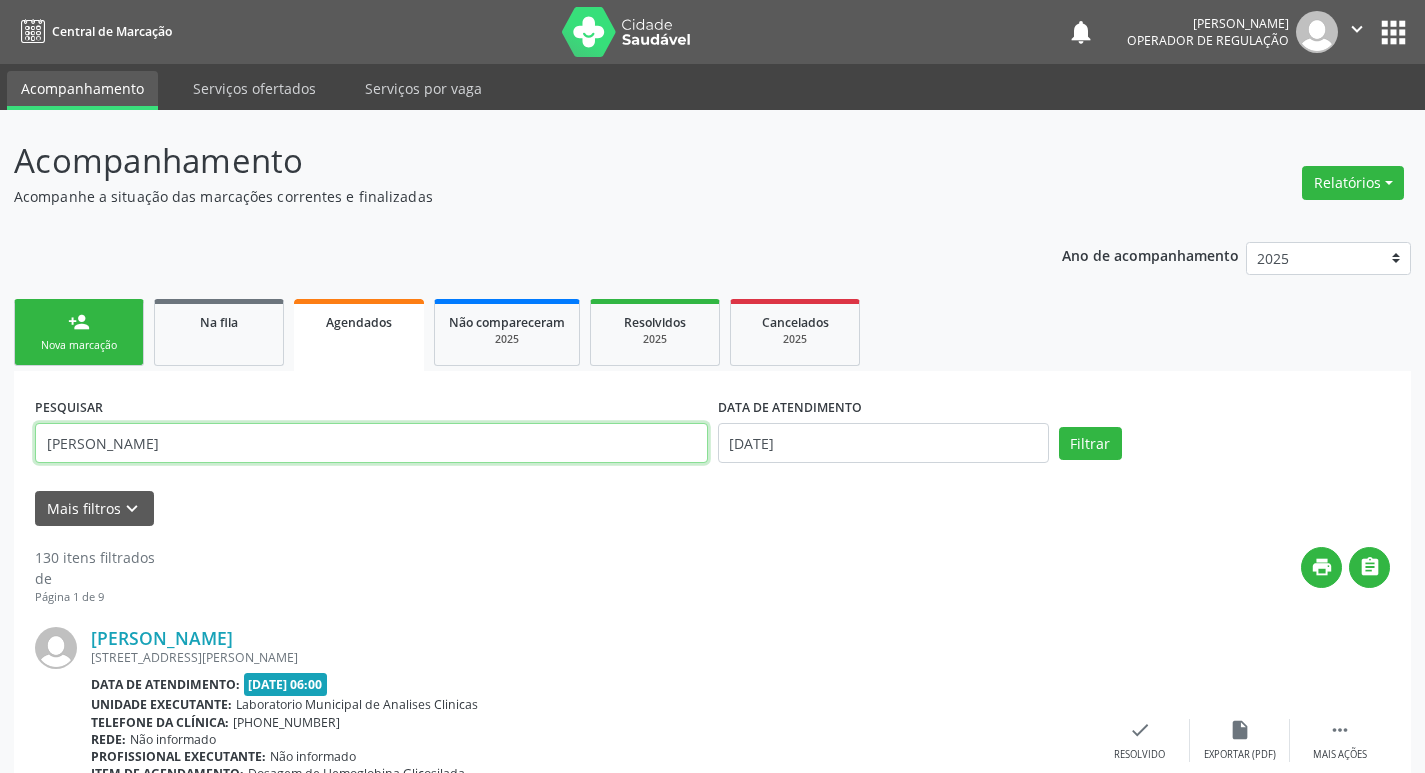 type on "[PERSON_NAME]" 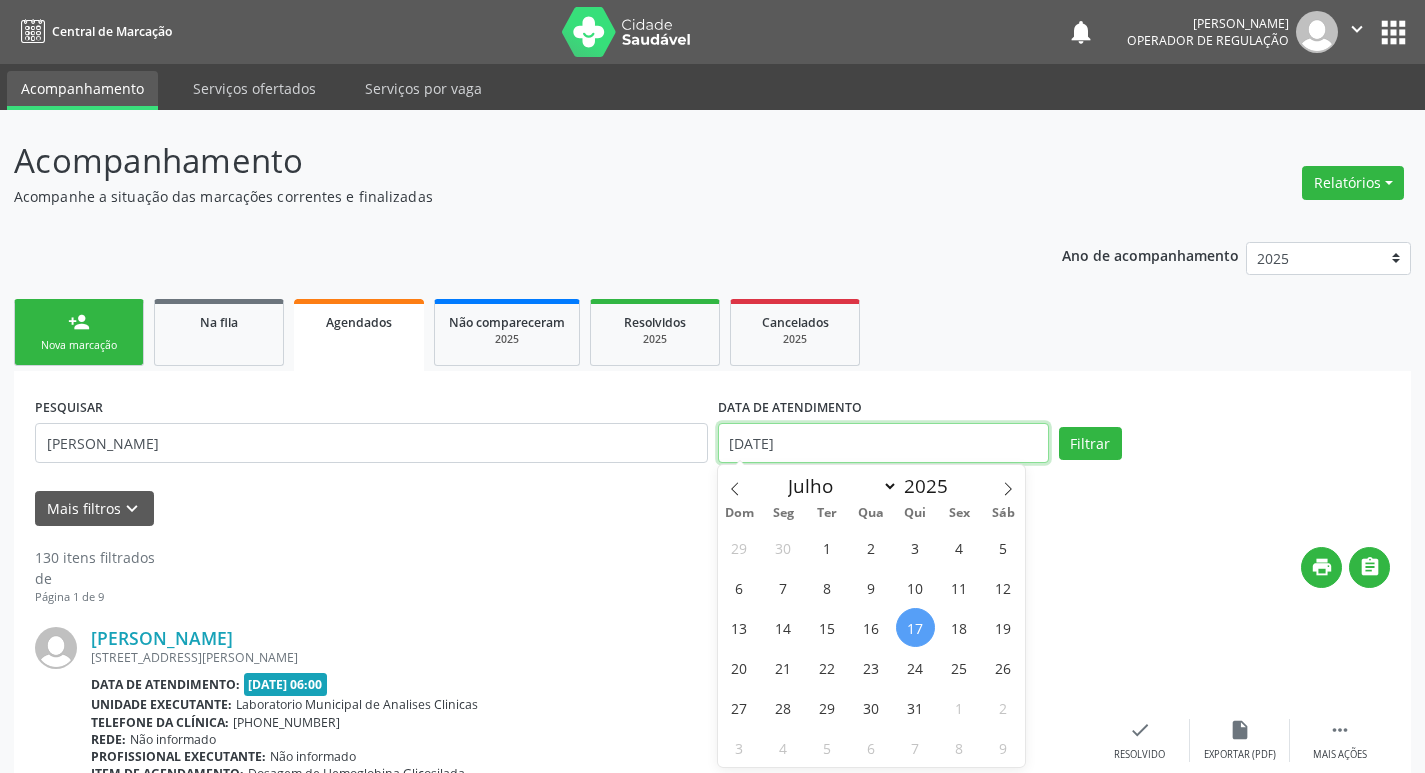 click on "[DATE]" at bounding box center [883, 443] 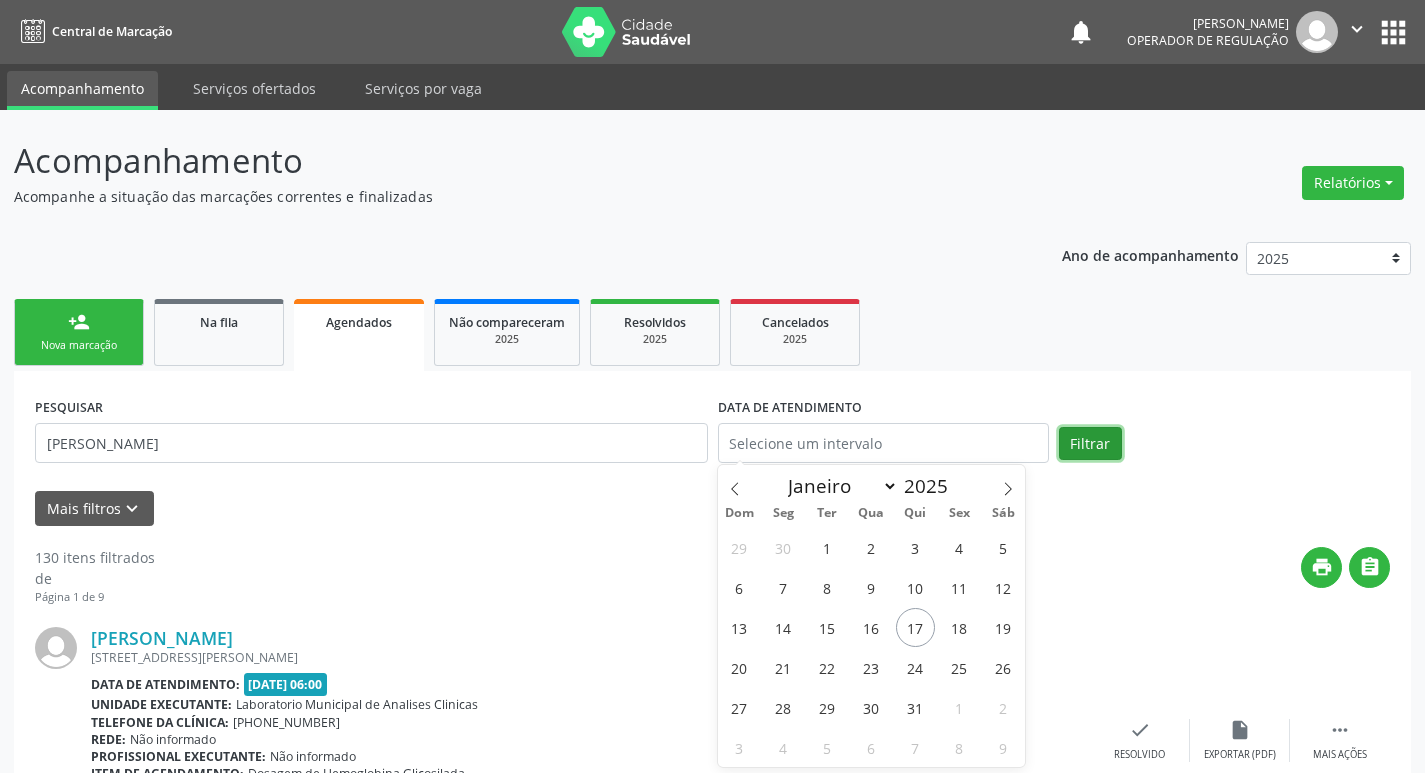 click on "Filtrar" at bounding box center [1090, 444] 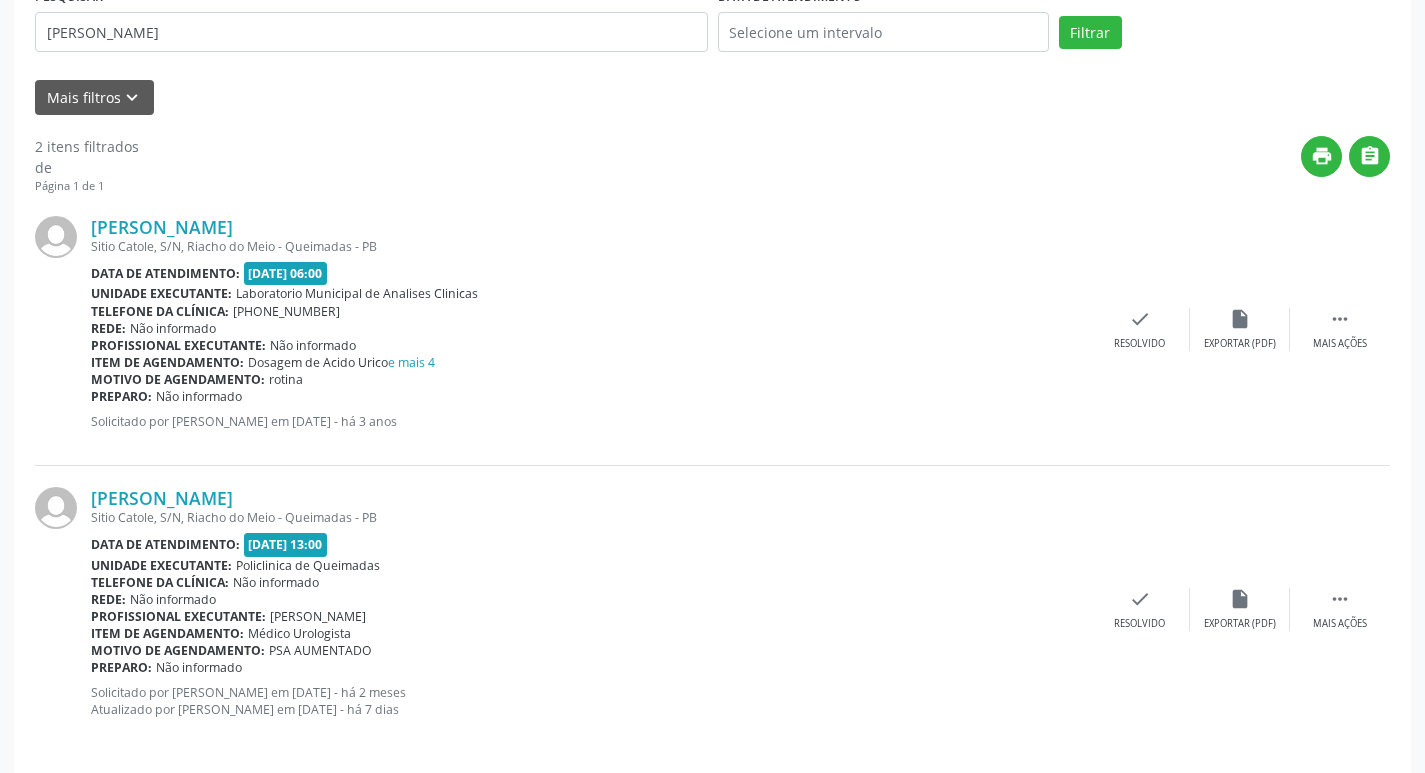 scroll, scrollTop: 426, scrollLeft: 0, axis: vertical 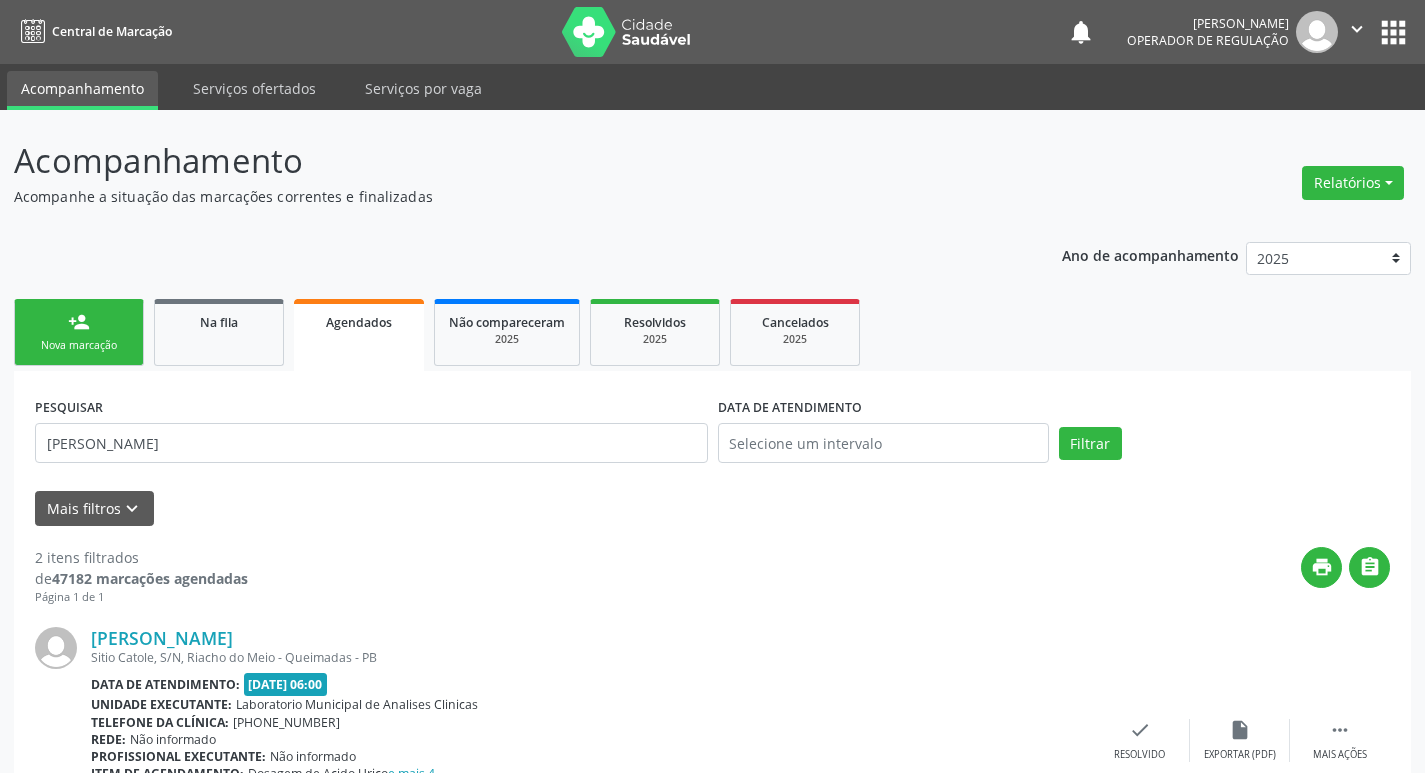 click on "Acompanhamento
Acompanhe a situação das marcações correntes e finalizadas
Relatórios
Acompanhamento
Consolidado
Procedimentos realizados" at bounding box center (712, 171) 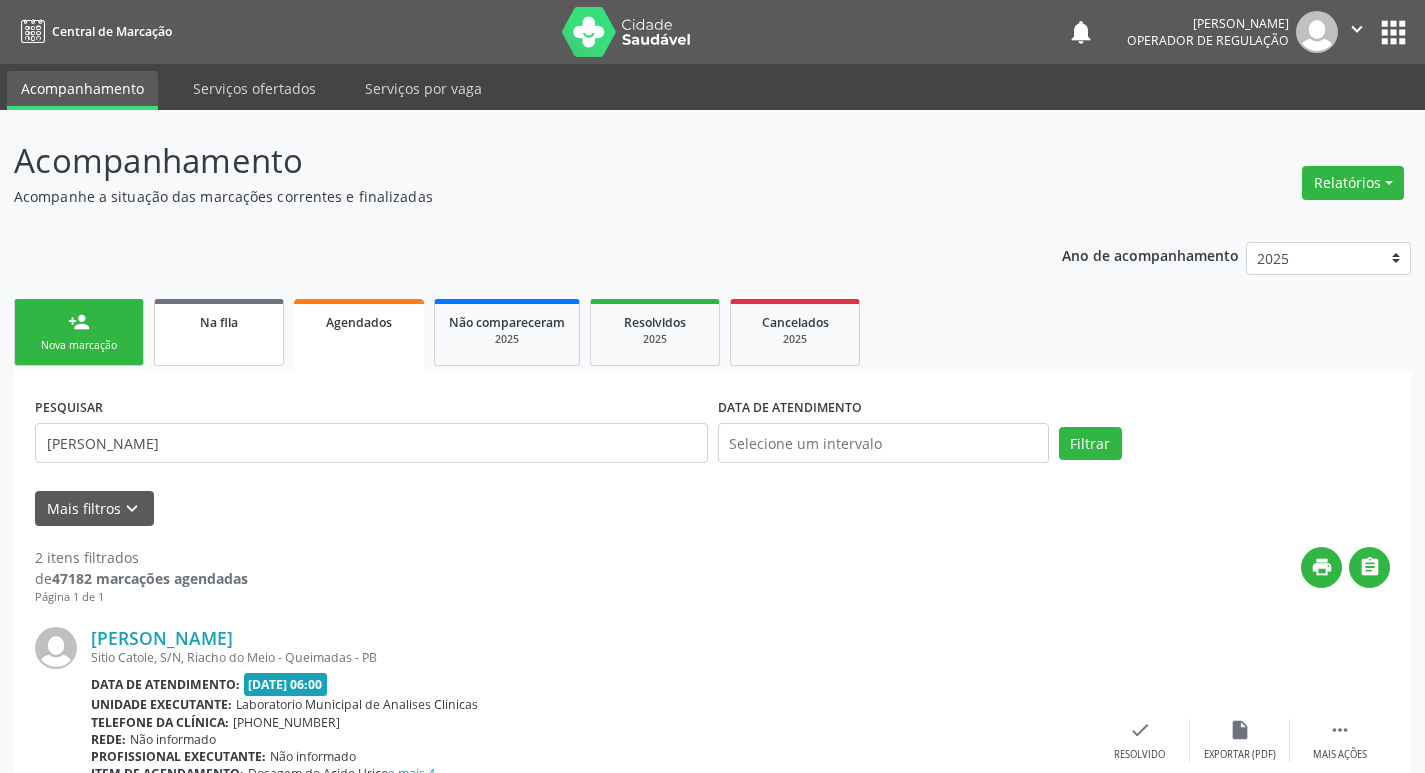 click on "Na fila" at bounding box center [219, 332] 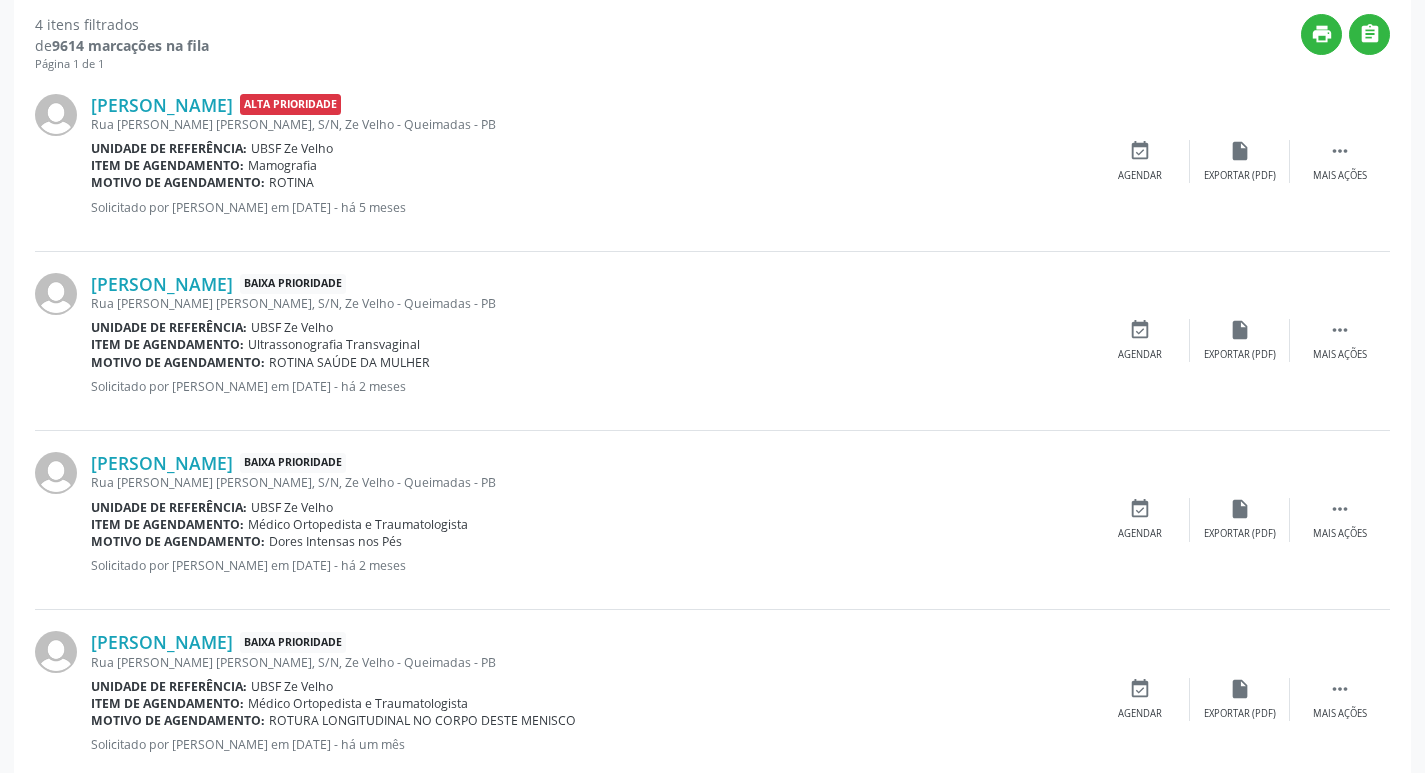 scroll, scrollTop: 583, scrollLeft: 0, axis: vertical 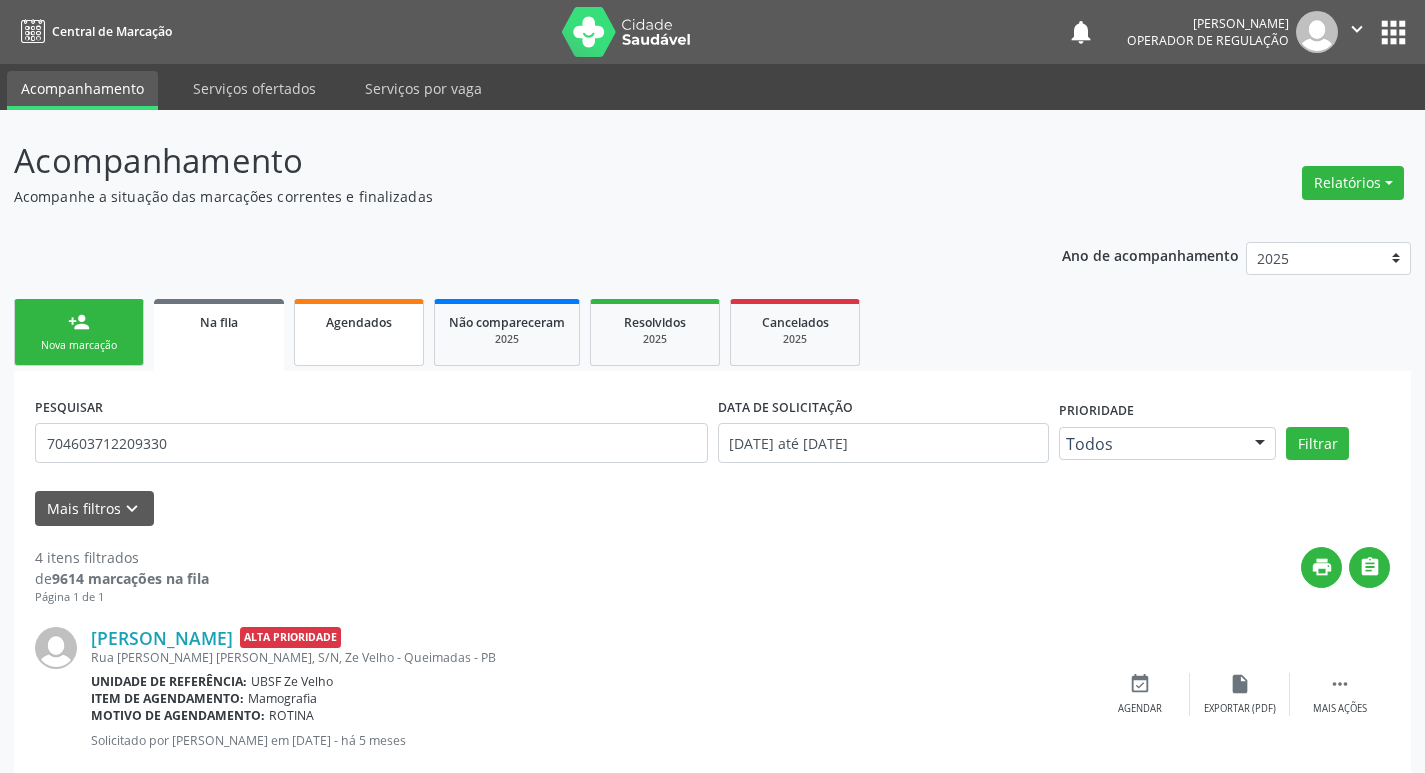 click on "Agendados" at bounding box center [359, 321] 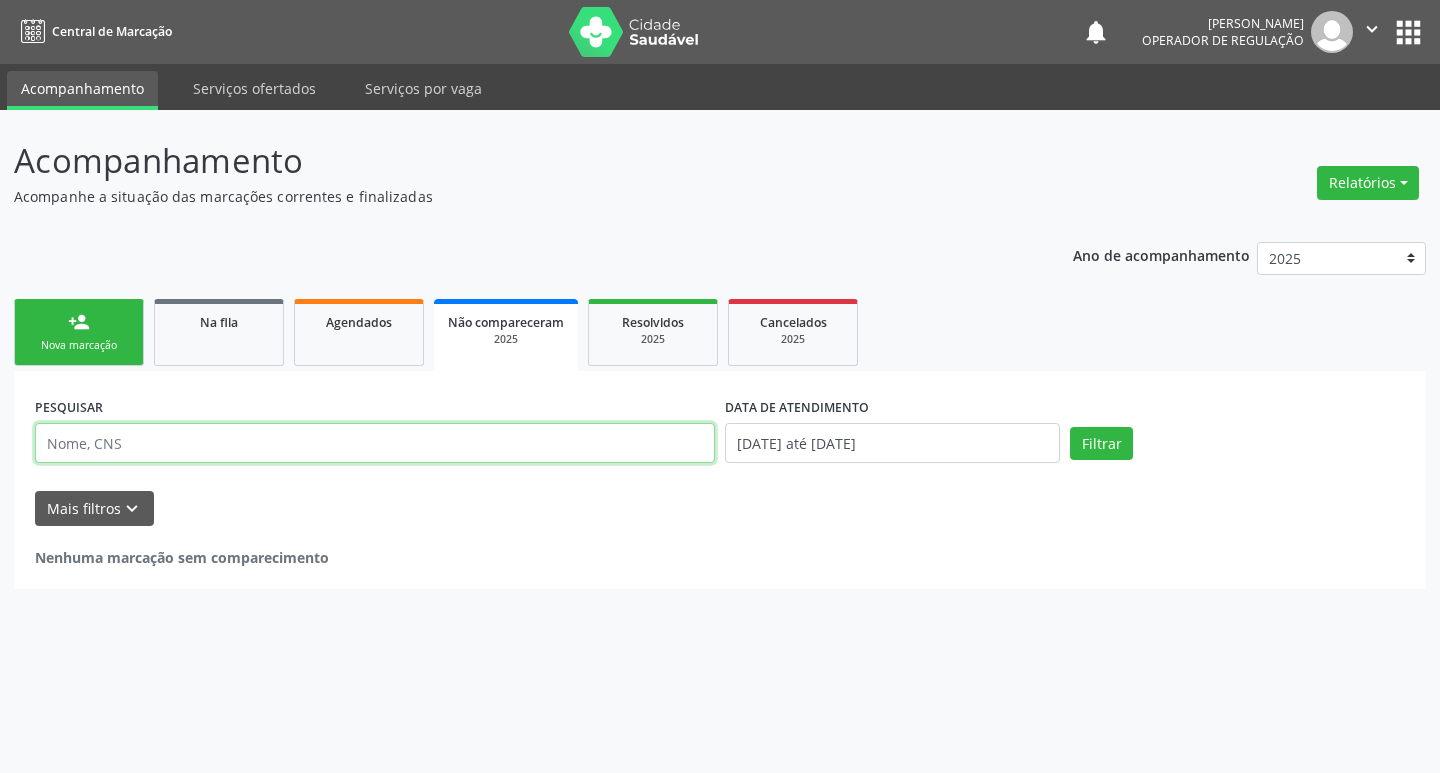 click at bounding box center (375, 443) 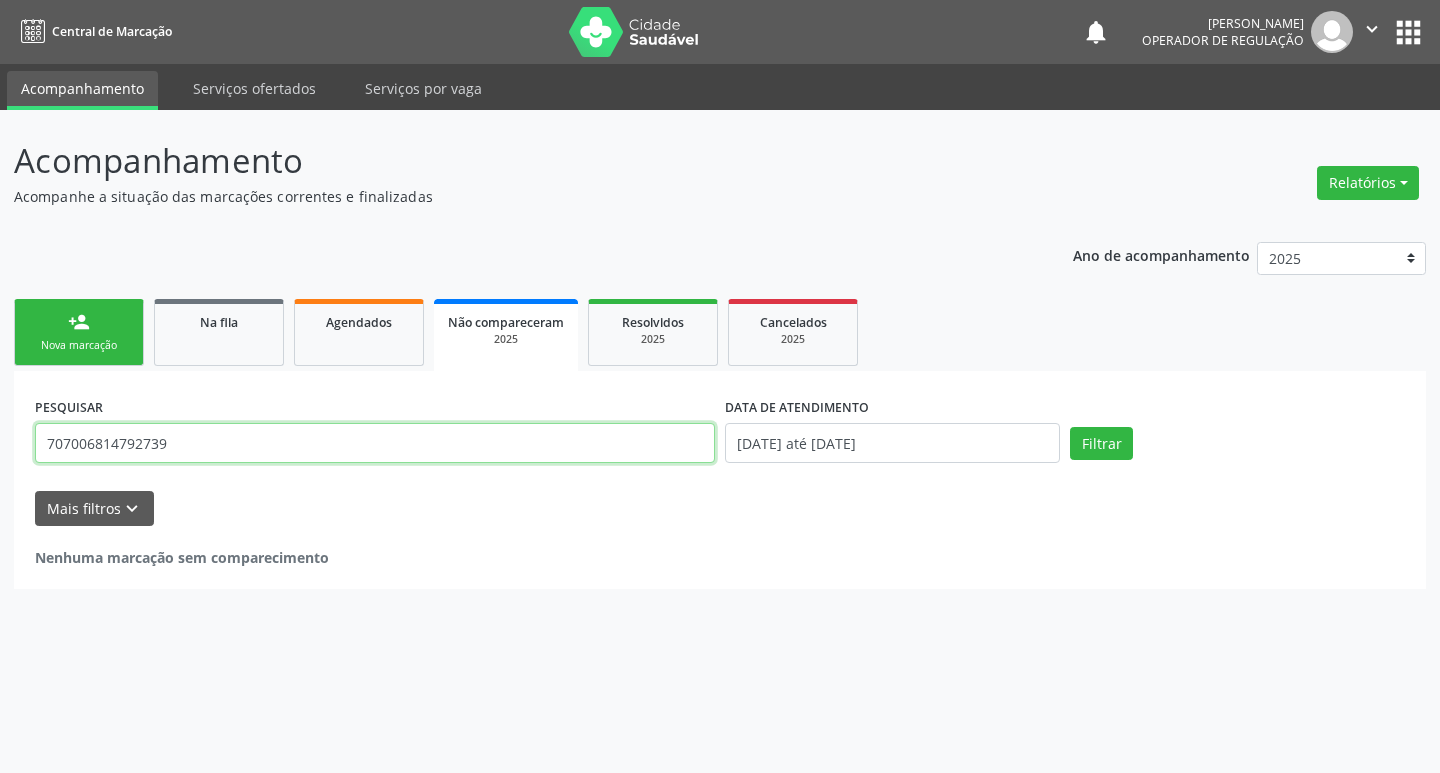 type on "707006814792739" 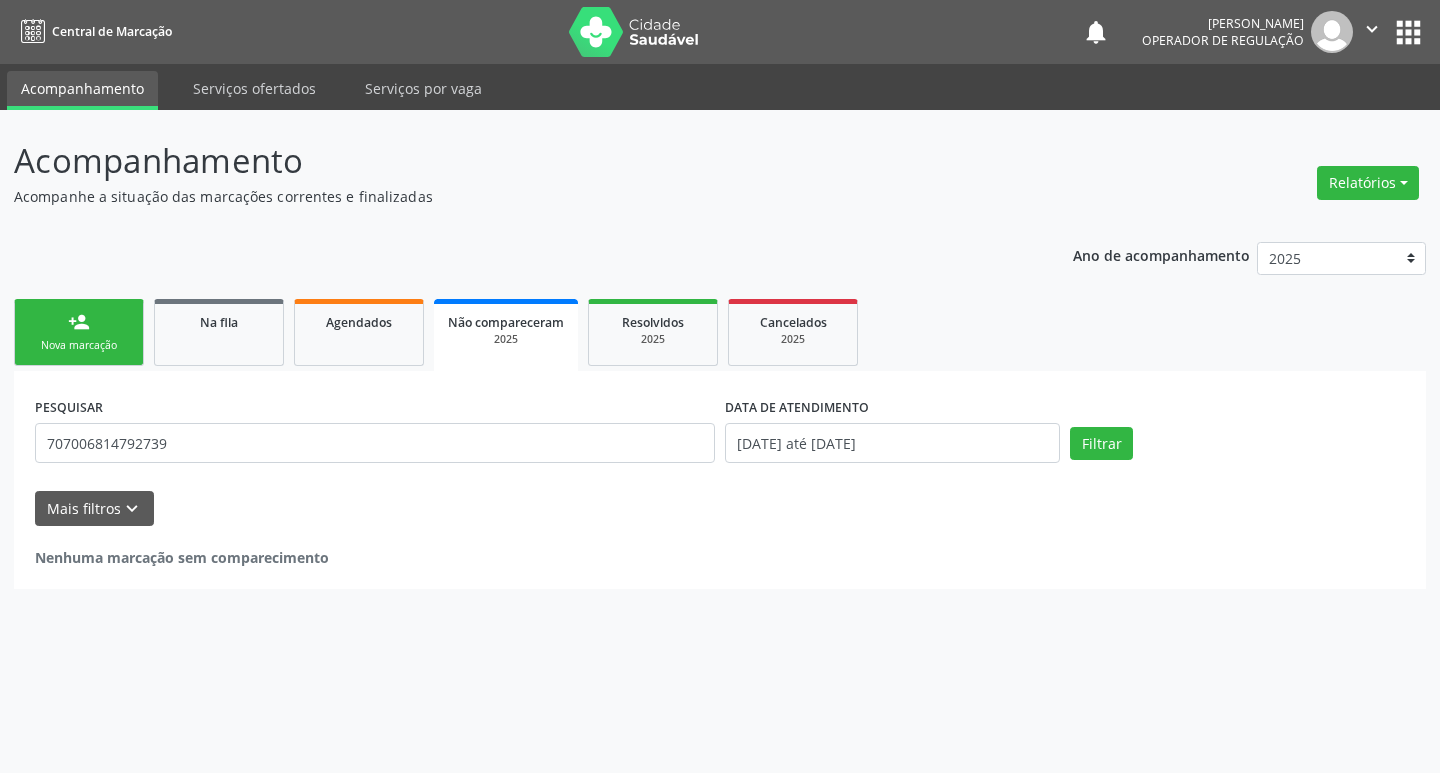drag, startPoint x: 235, startPoint y: 464, endPoint x: 50, endPoint y: 435, distance: 187.25919 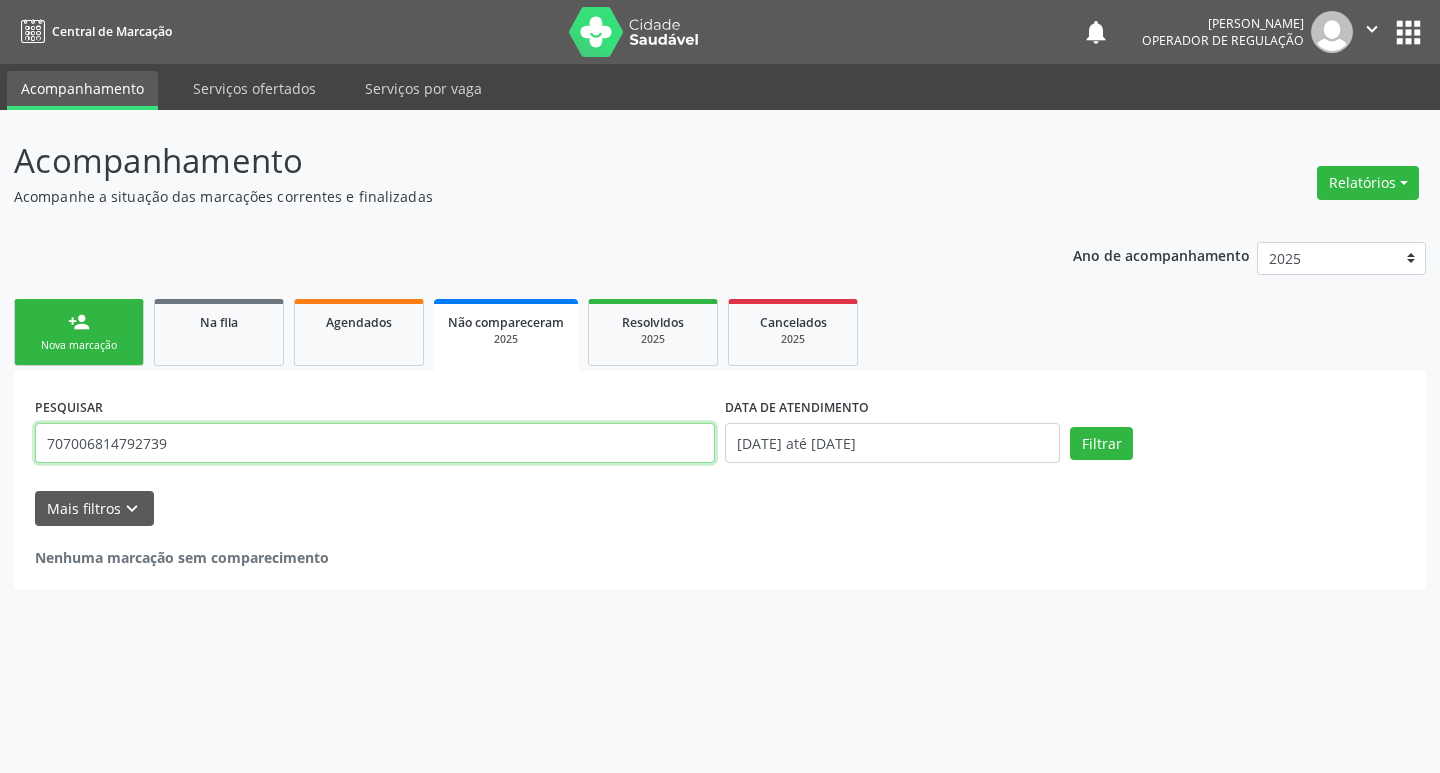 drag, startPoint x: 247, startPoint y: 461, endPoint x: 0, endPoint y: 439, distance: 247.97783 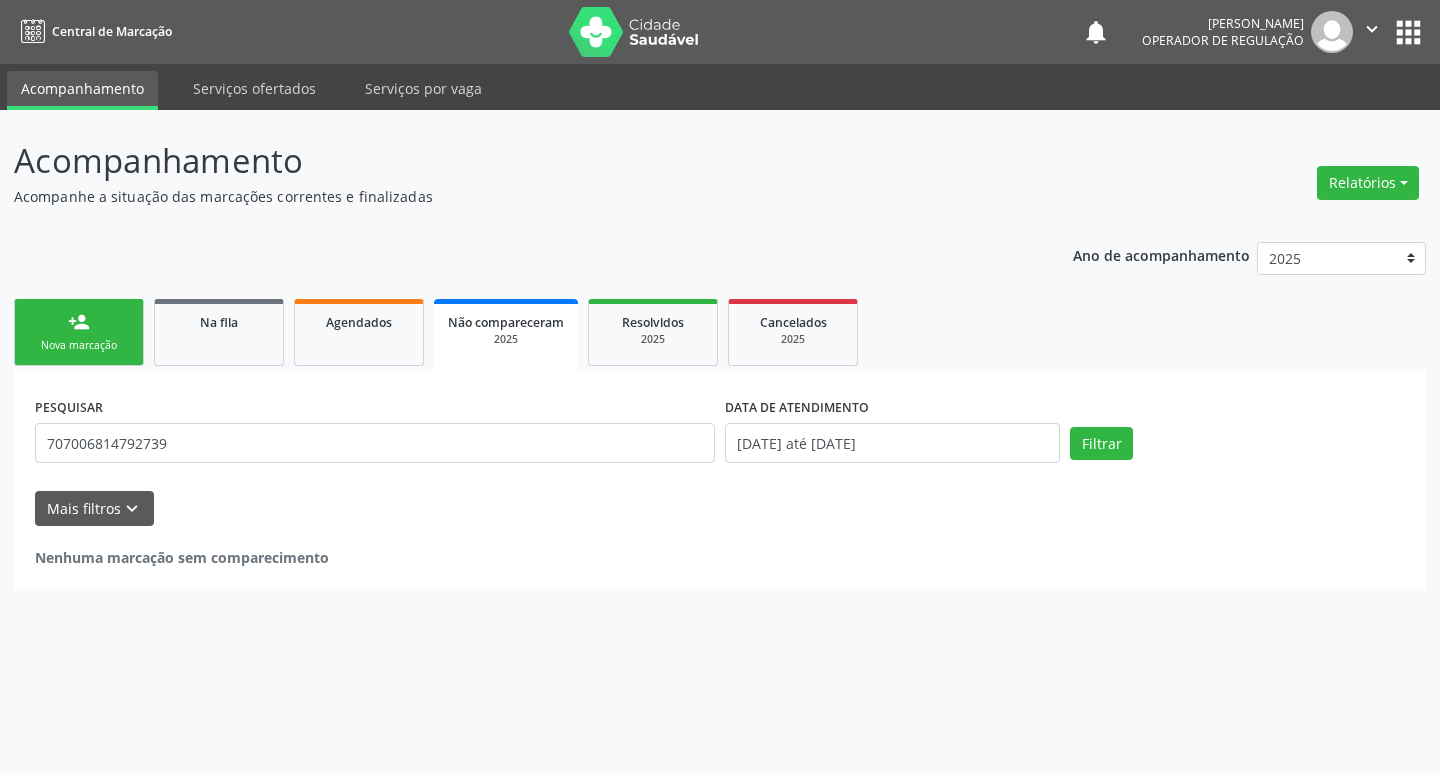 click on "person_add
Nova marcação
Na fila   Agendados   Não compareceram
2025
Resolvidos
2025
Cancelados
2025" at bounding box center (720, 332) 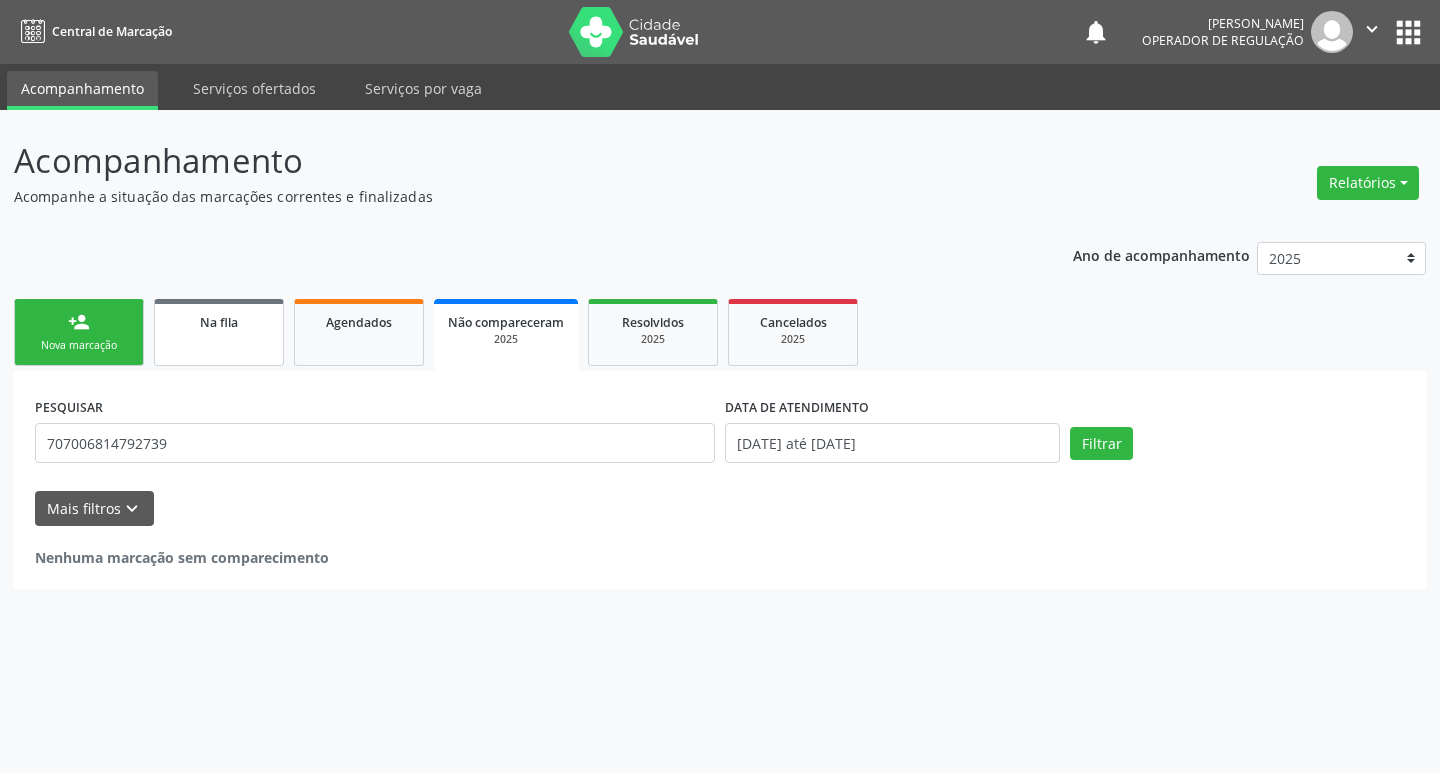click on "Na fila" at bounding box center (219, 332) 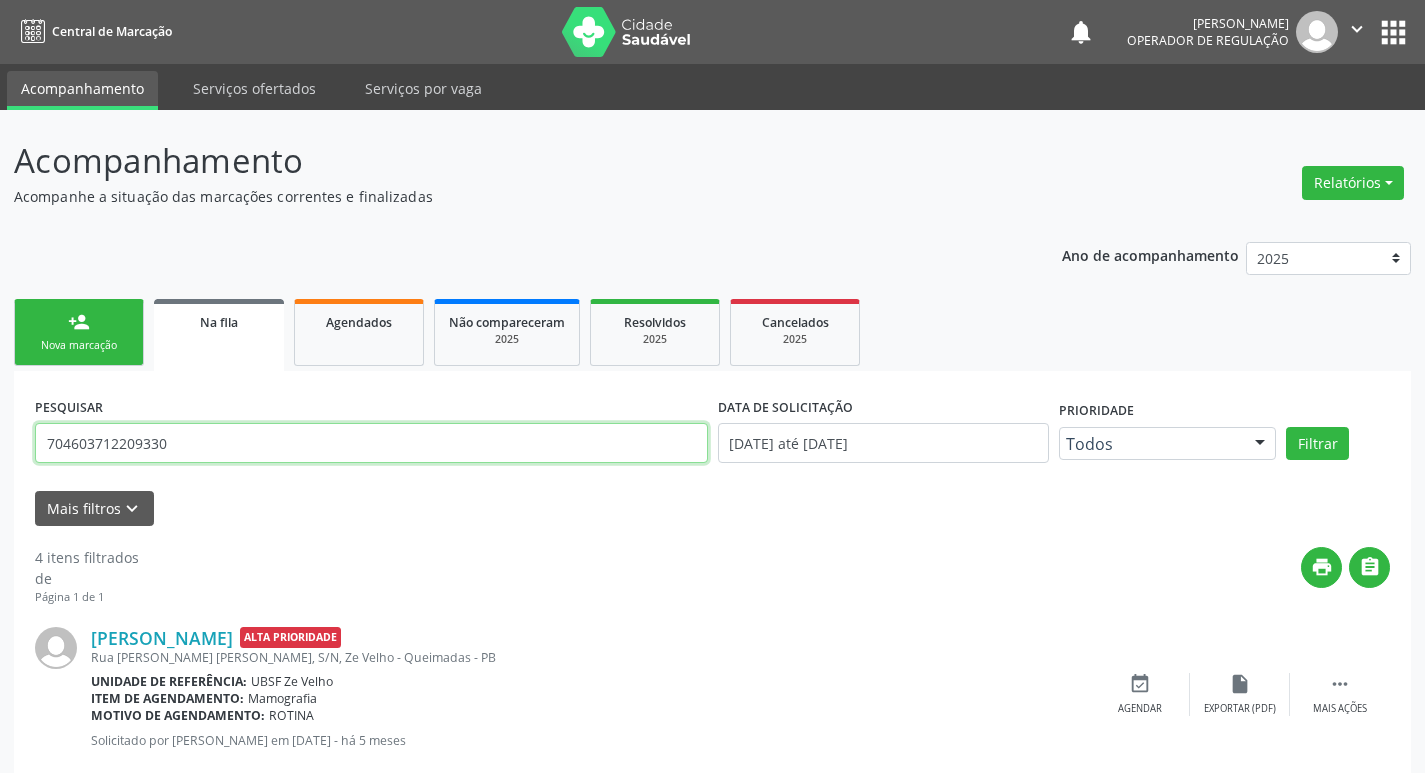 drag, startPoint x: 227, startPoint y: 438, endPoint x: 0, endPoint y: 410, distance: 228.72035 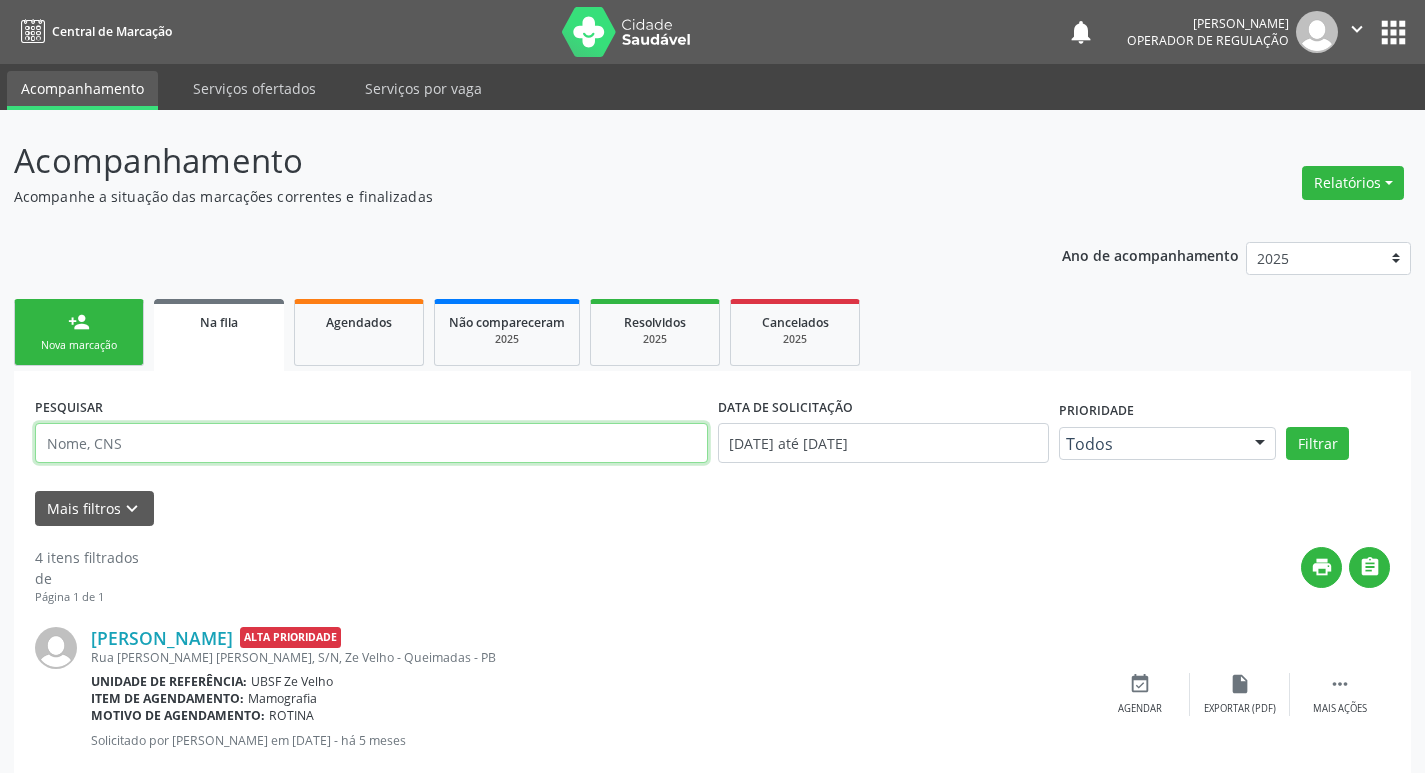 paste on "707006814792739" 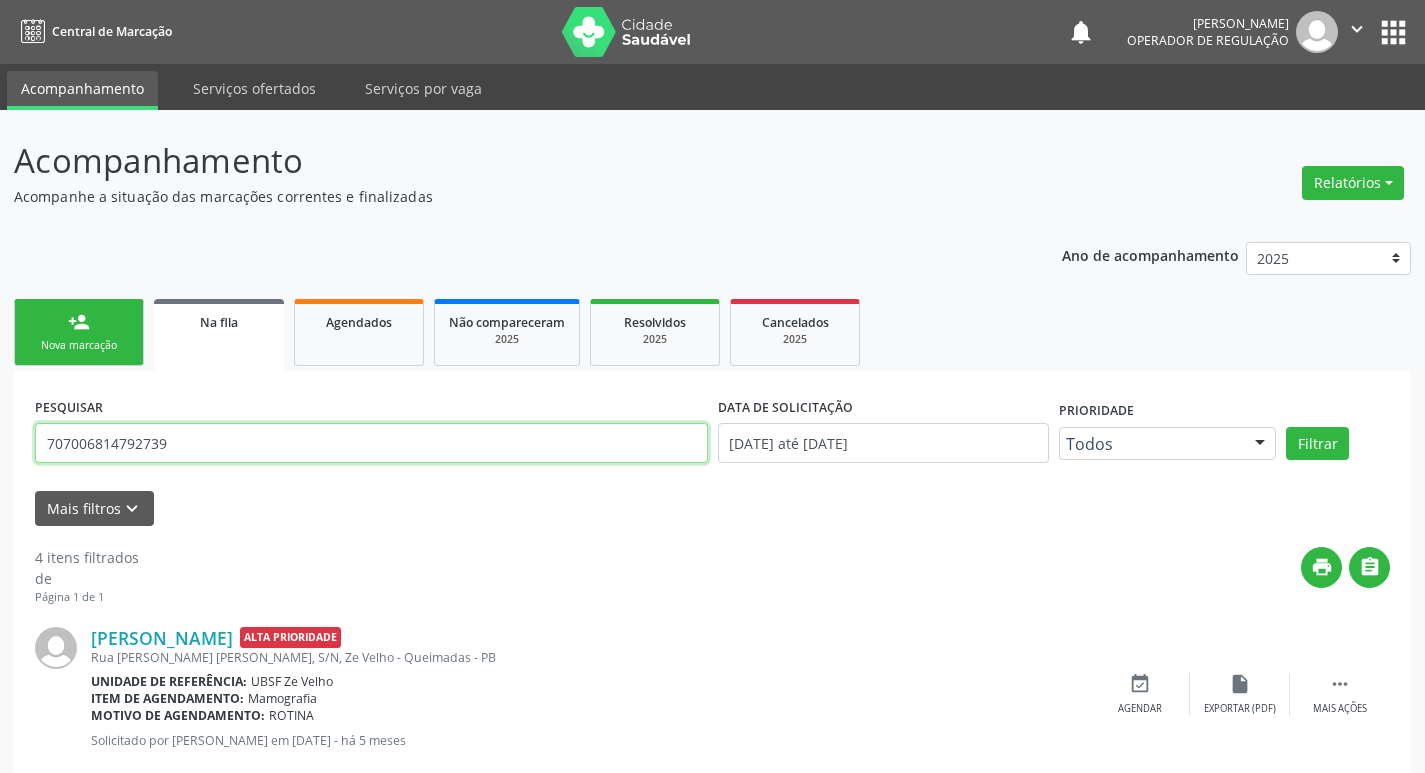 type on "707006814792739" 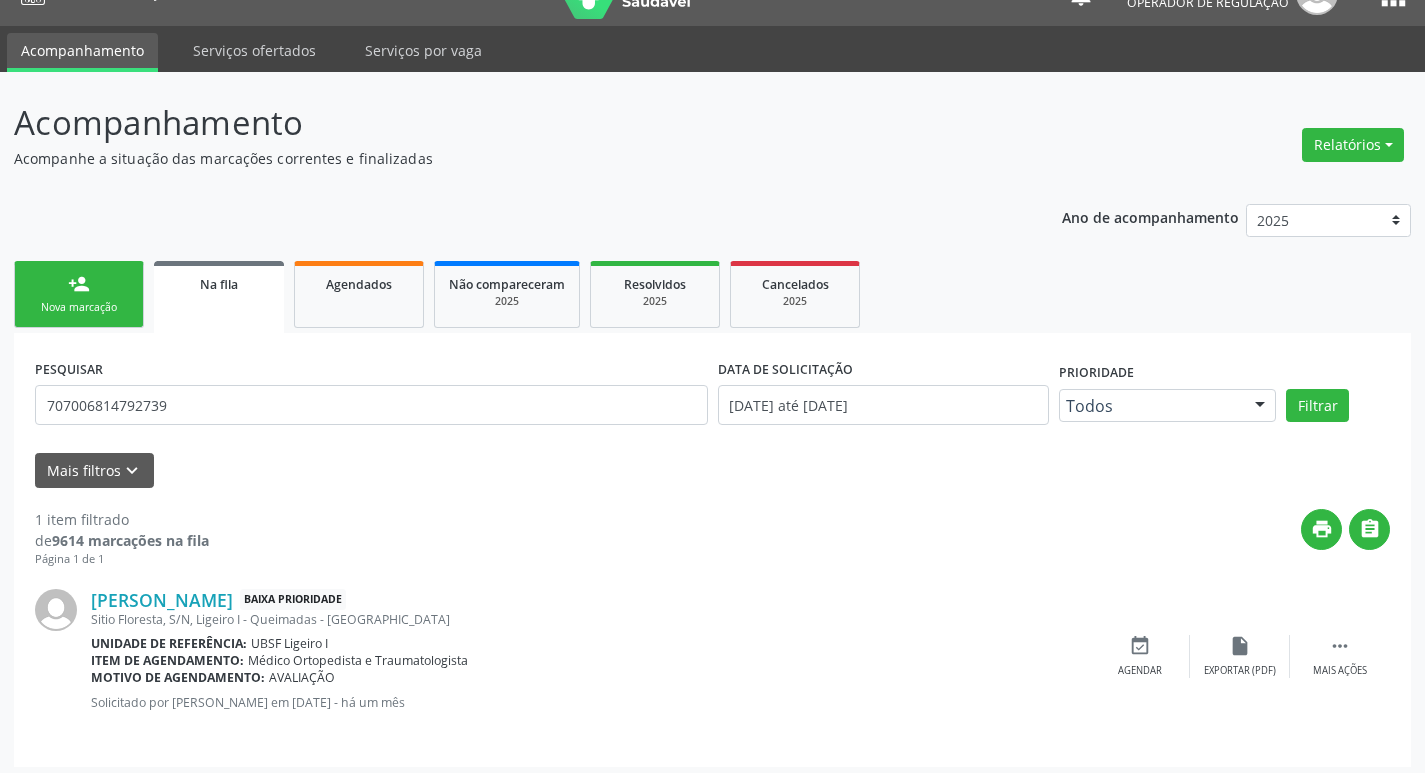 scroll, scrollTop: 46, scrollLeft: 0, axis: vertical 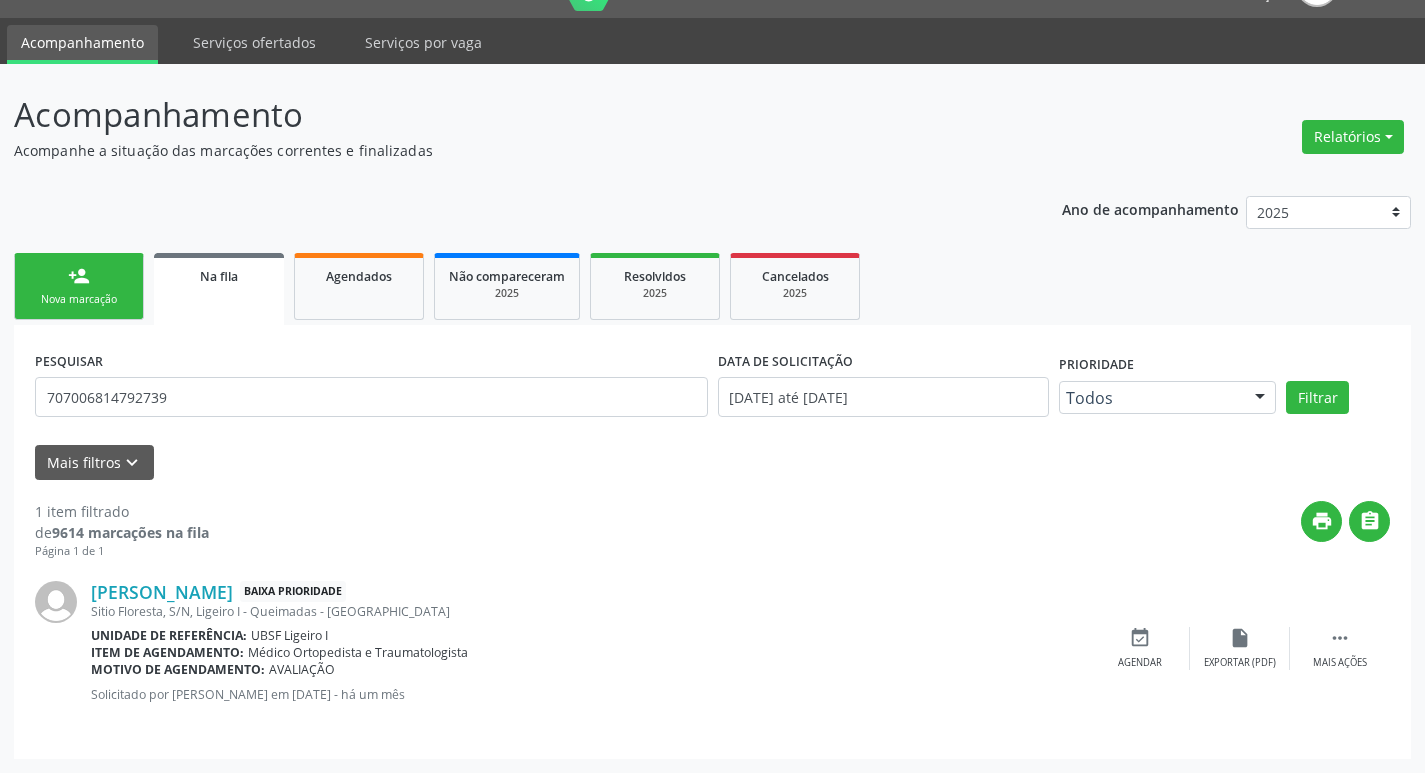 click on "person_add
Nova marcação" at bounding box center [79, 286] 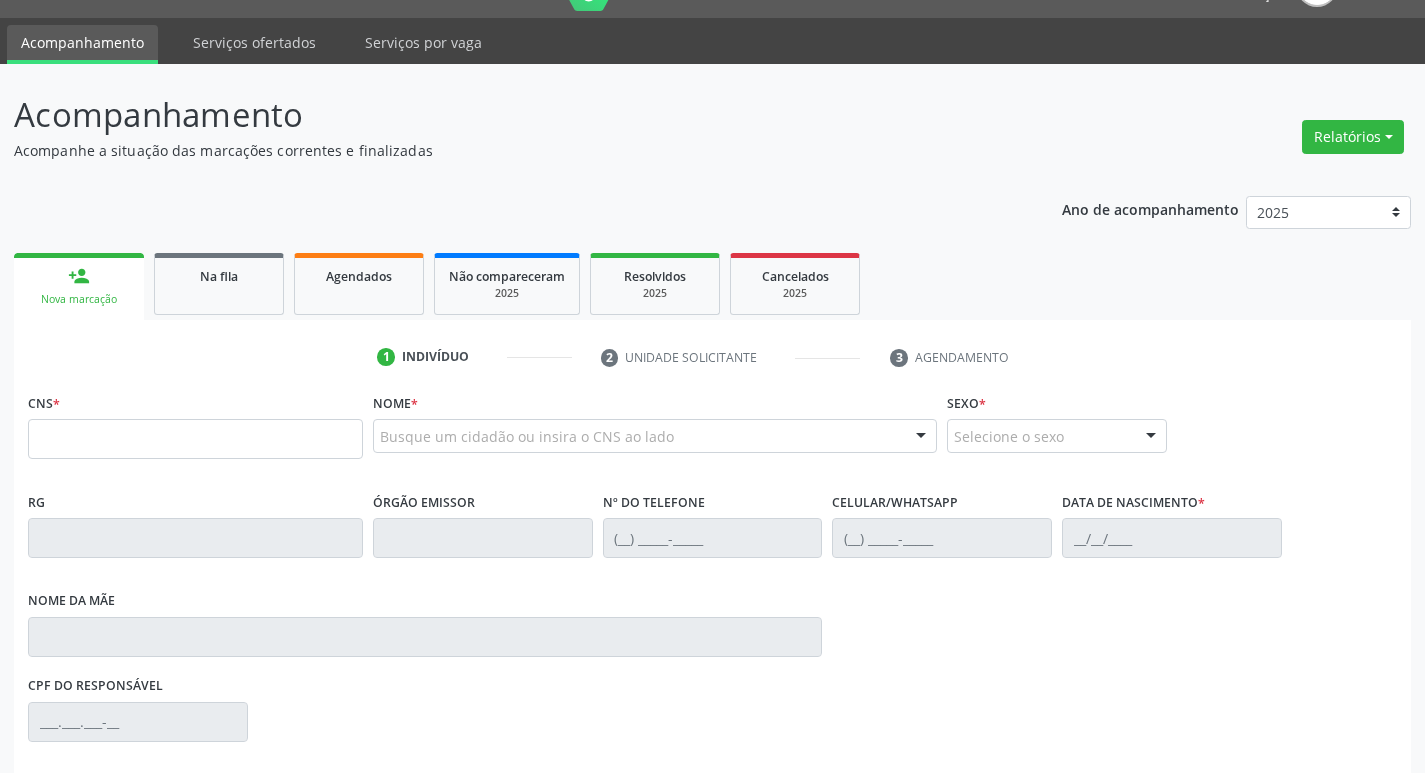 click on "Acompanhamento
Acompanhe a situação das marcações correntes e finalizadas
Relatórios
Acompanhamento
Consolidado
Procedimentos realizados
Ano de acompanhamento
2025 2024 2023 2022 2021
person_add
Nova marcação
Na fila   Agendados   Não compareceram
2025
Resolvidos
2025
Cancelados
2025
1
Indivíduo
2
Unidade solicitante
3
Agendamento
CNS
*
Nome
*
Busque um cidadão ou insira o CNS ao lado
Nenhum resultado encontrado para: "   "
Digite o nome ou CNS para buscar um indivíduo
Sexo
*
Selecione o sexo
Masculino   Feminino
Nenhum resultado encontrado para: "   "
RG" at bounding box center (712, 544) 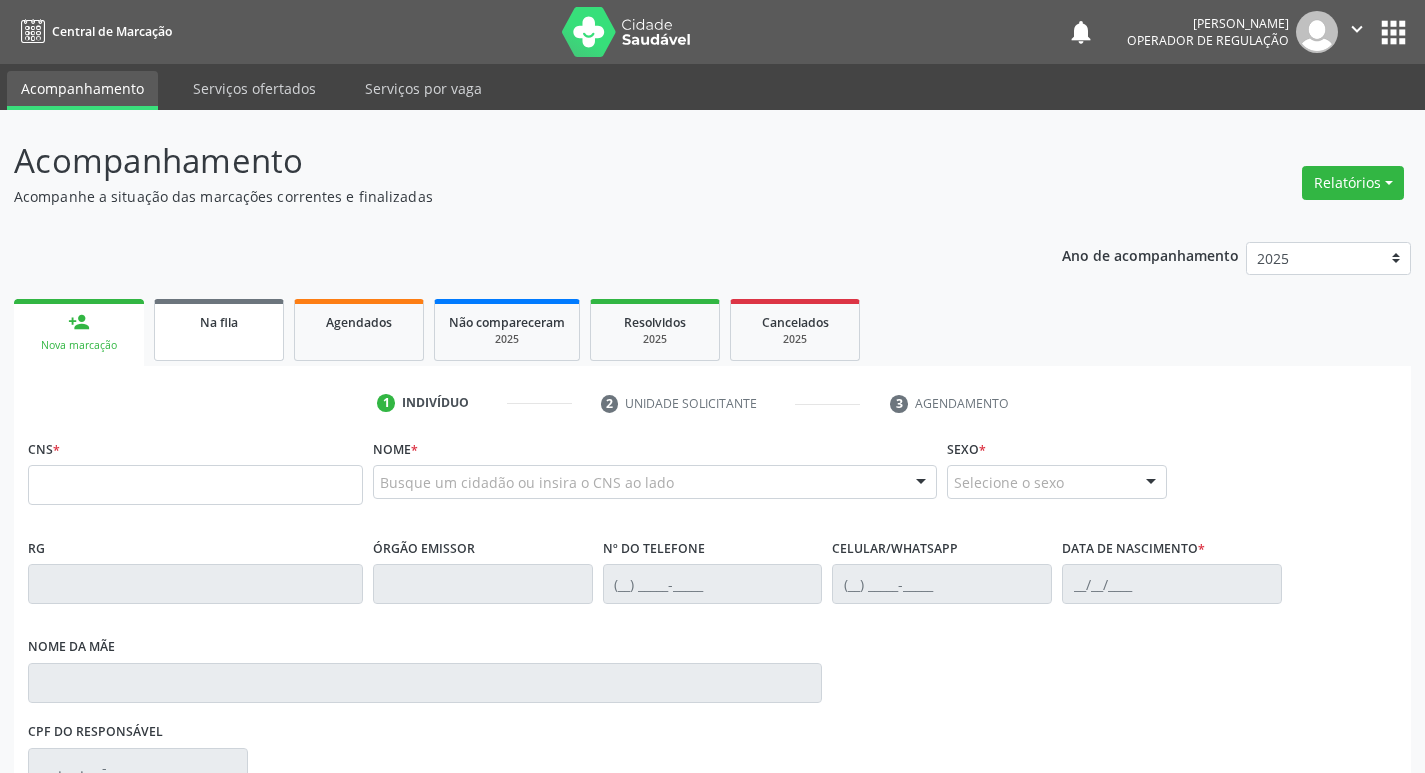 click on "Na fila" at bounding box center [219, 321] 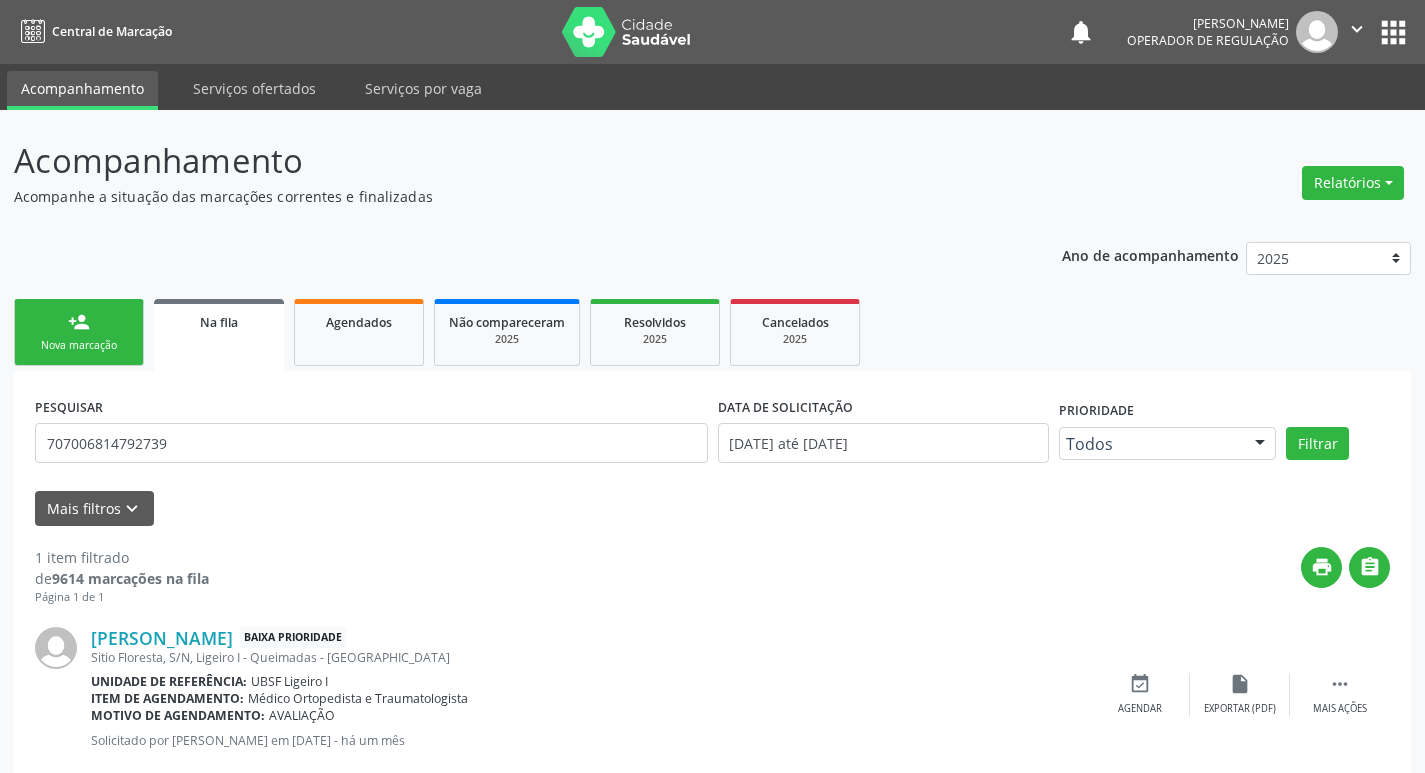 click on "person_add
Nova marcação" at bounding box center (79, 332) 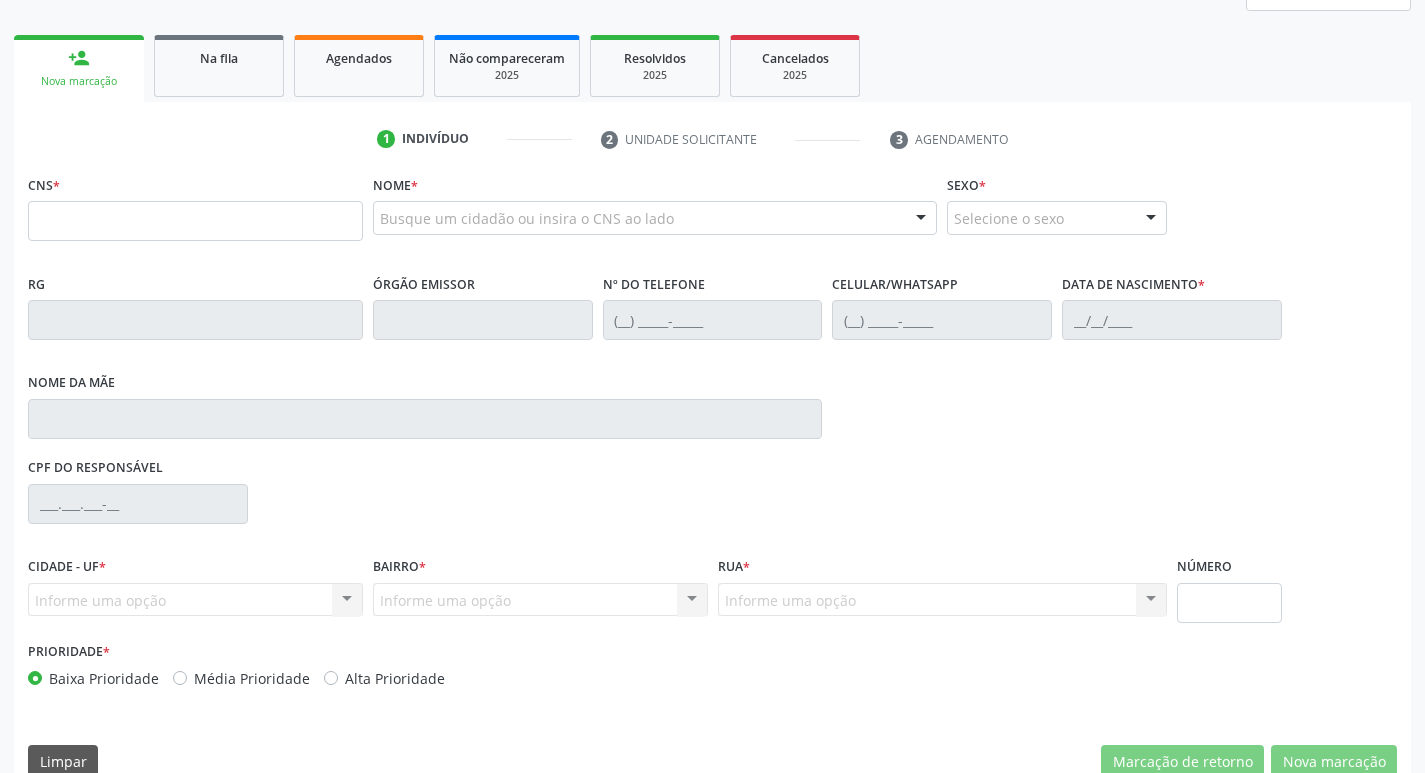 scroll, scrollTop: 297, scrollLeft: 0, axis: vertical 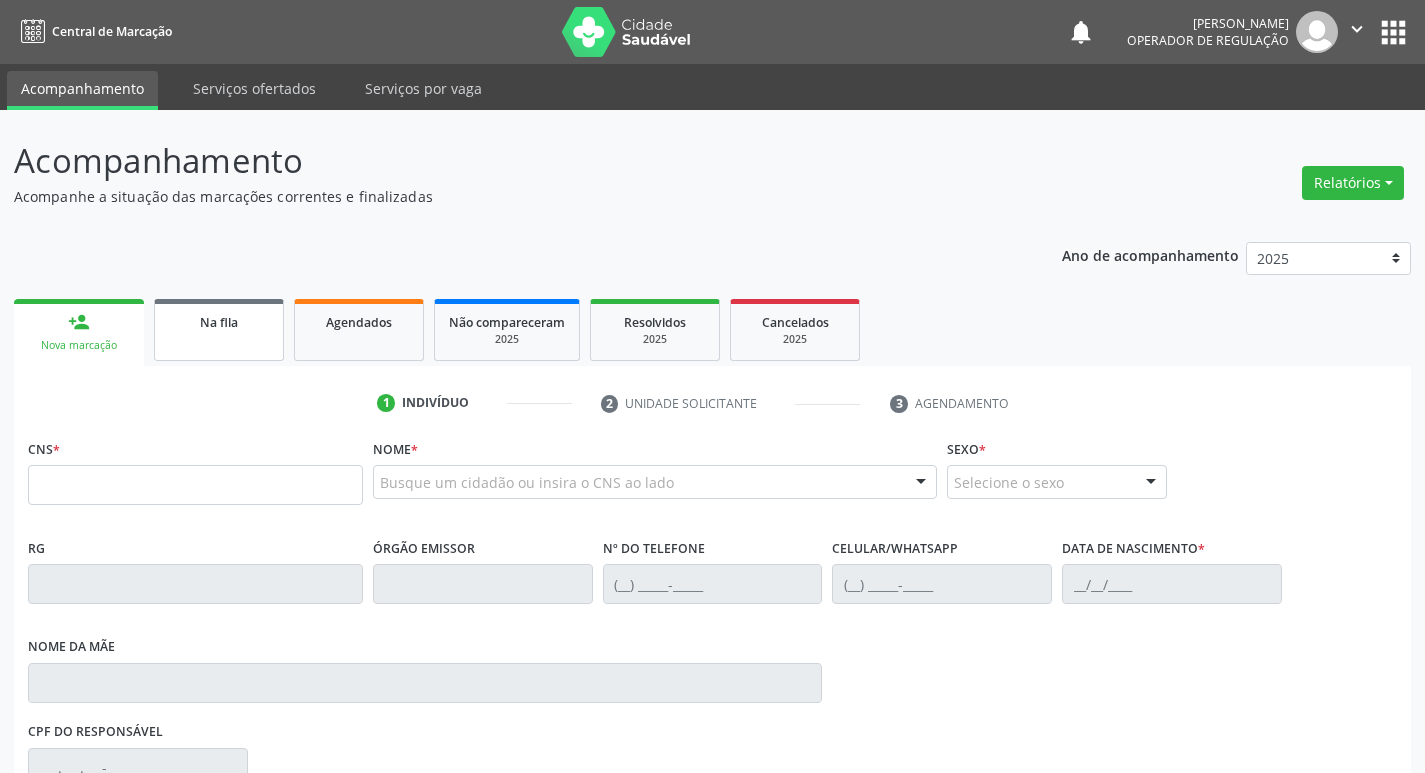 click on "Na fila" at bounding box center (219, 330) 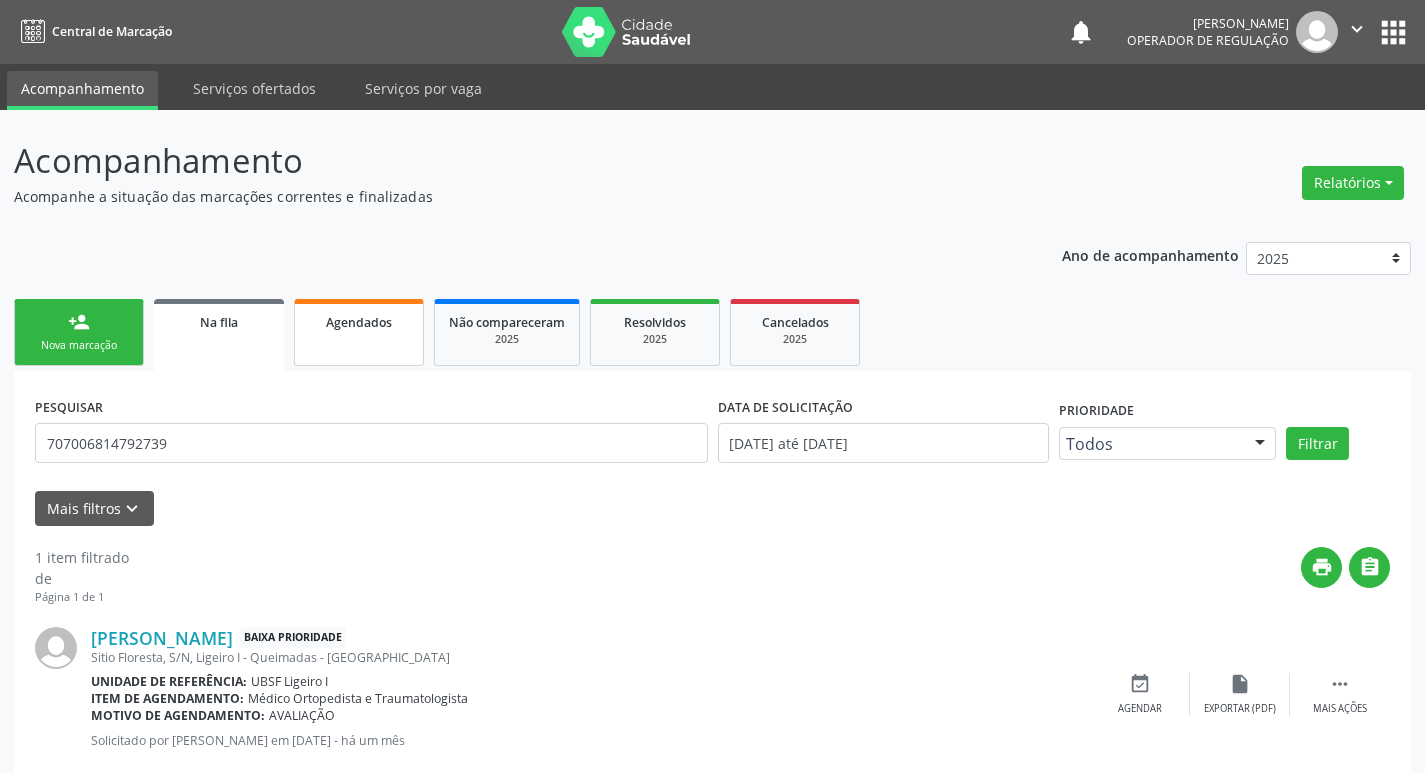 click on "Agendados" at bounding box center (359, 322) 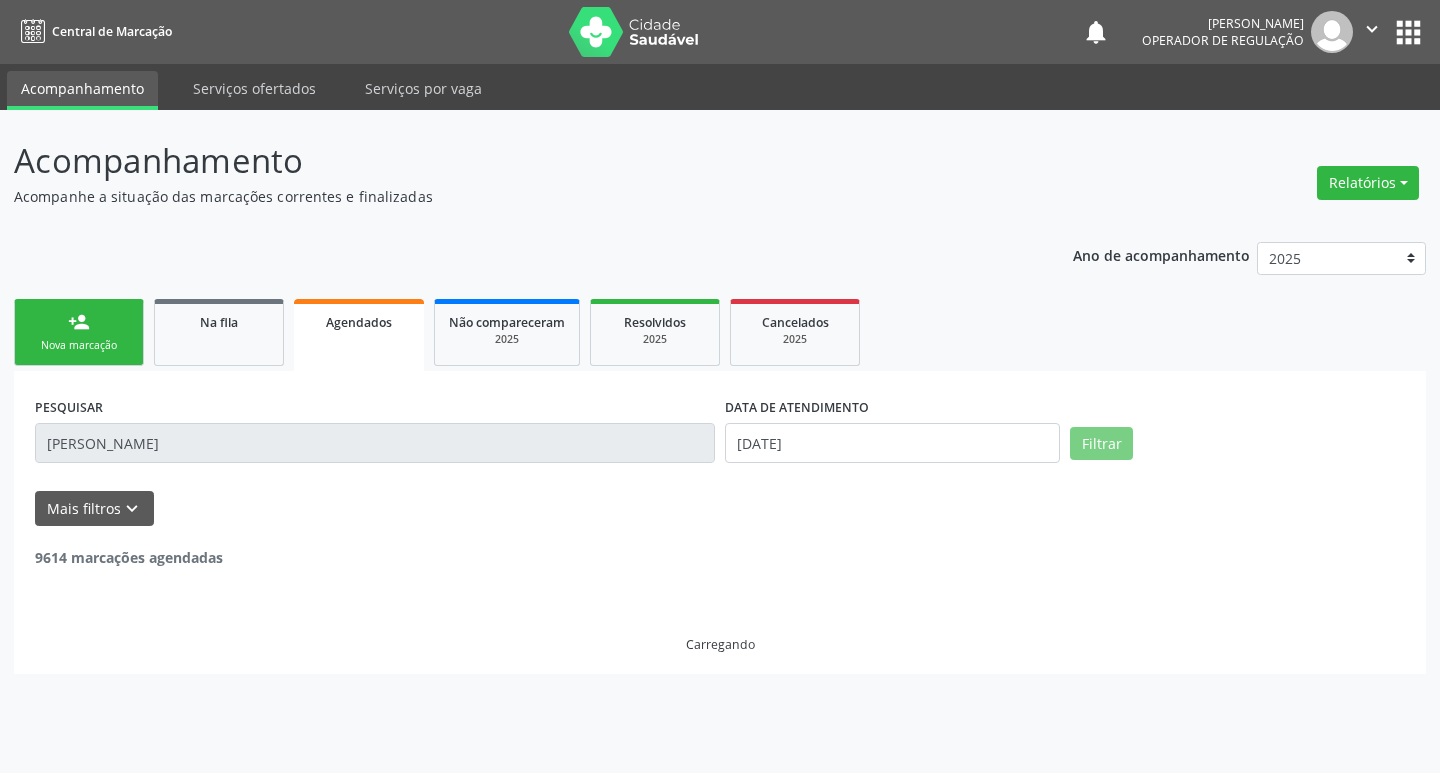 click on "person_add" at bounding box center [79, 322] 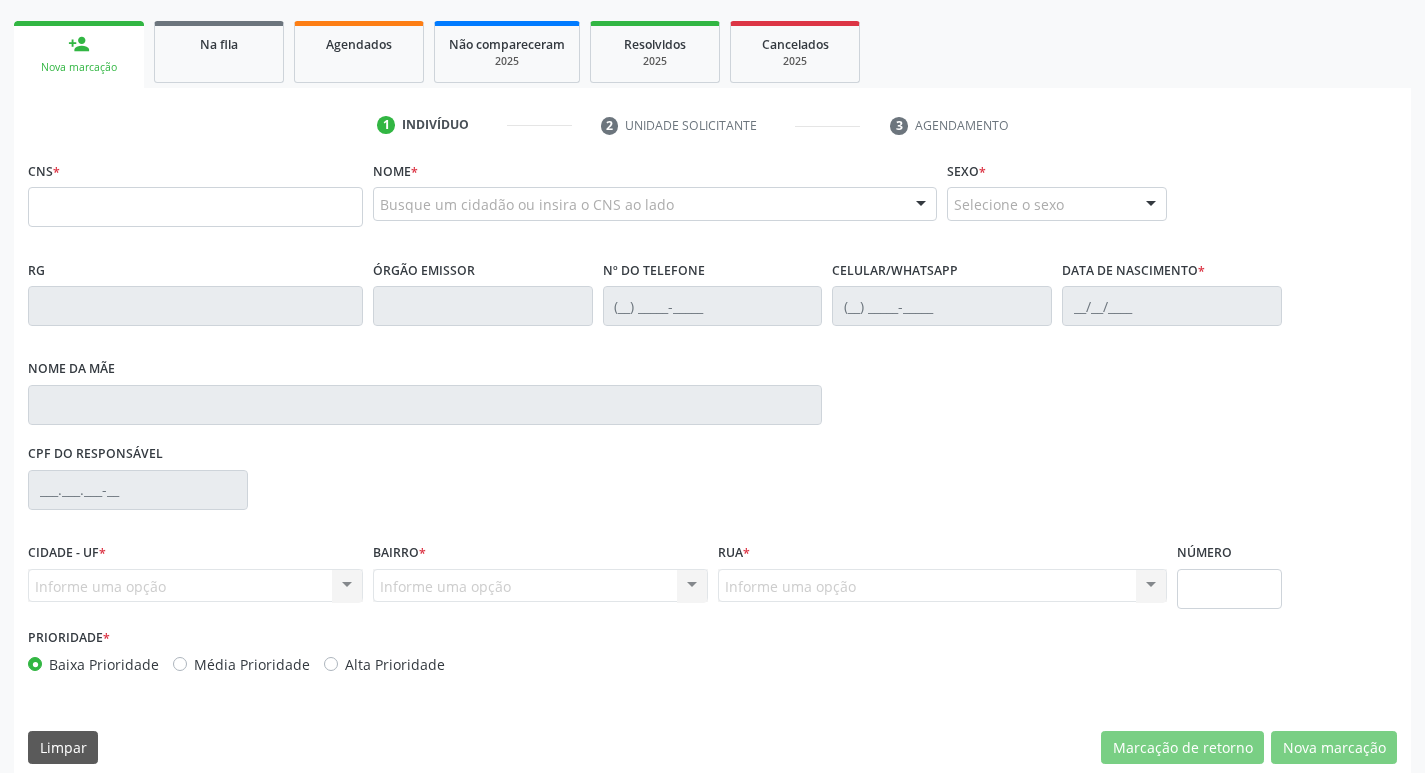 scroll, scrollTop: 297, scrollLeft: 0, axis: vertical 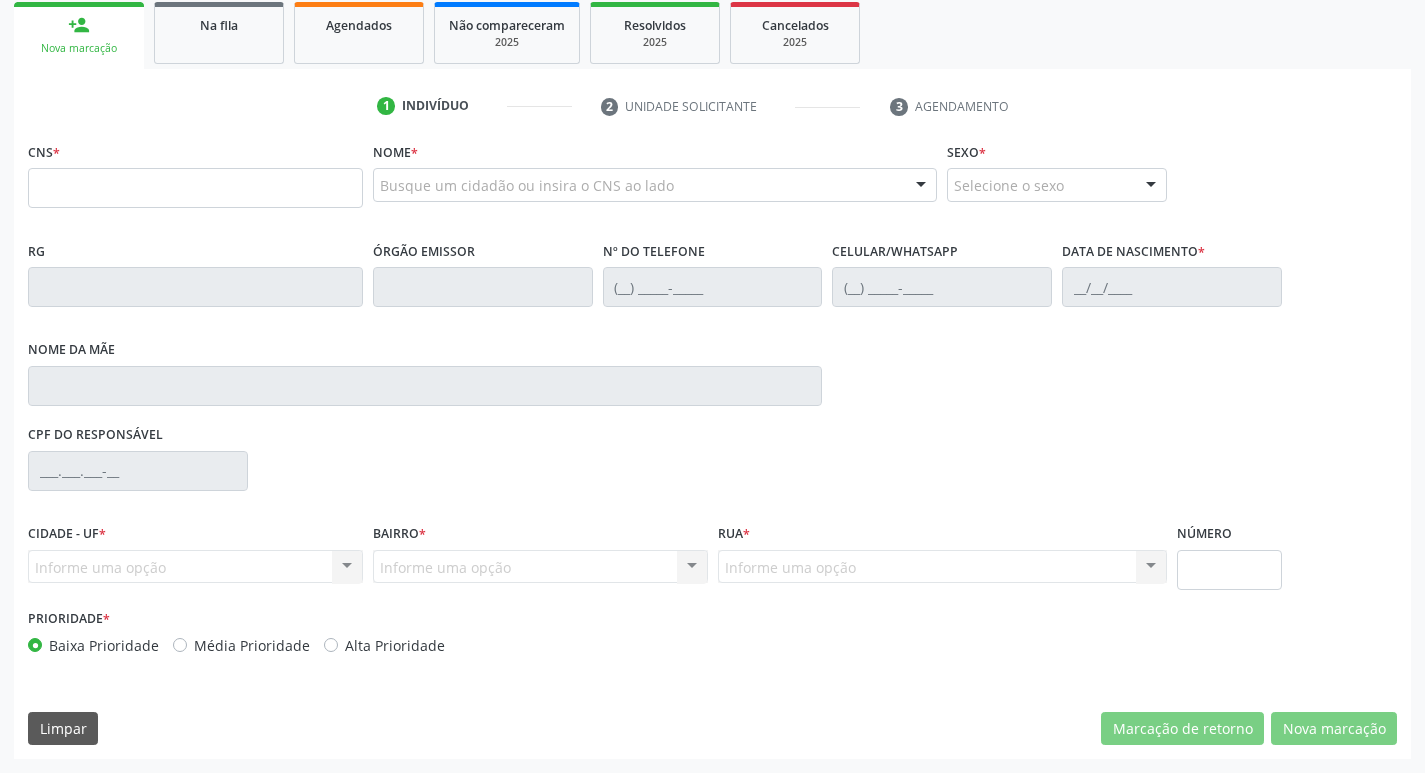 drag, startPoint x: 1424, startPoint y: 343, endPoint x: 1439, endPoint y: 88, distance: 255.4408 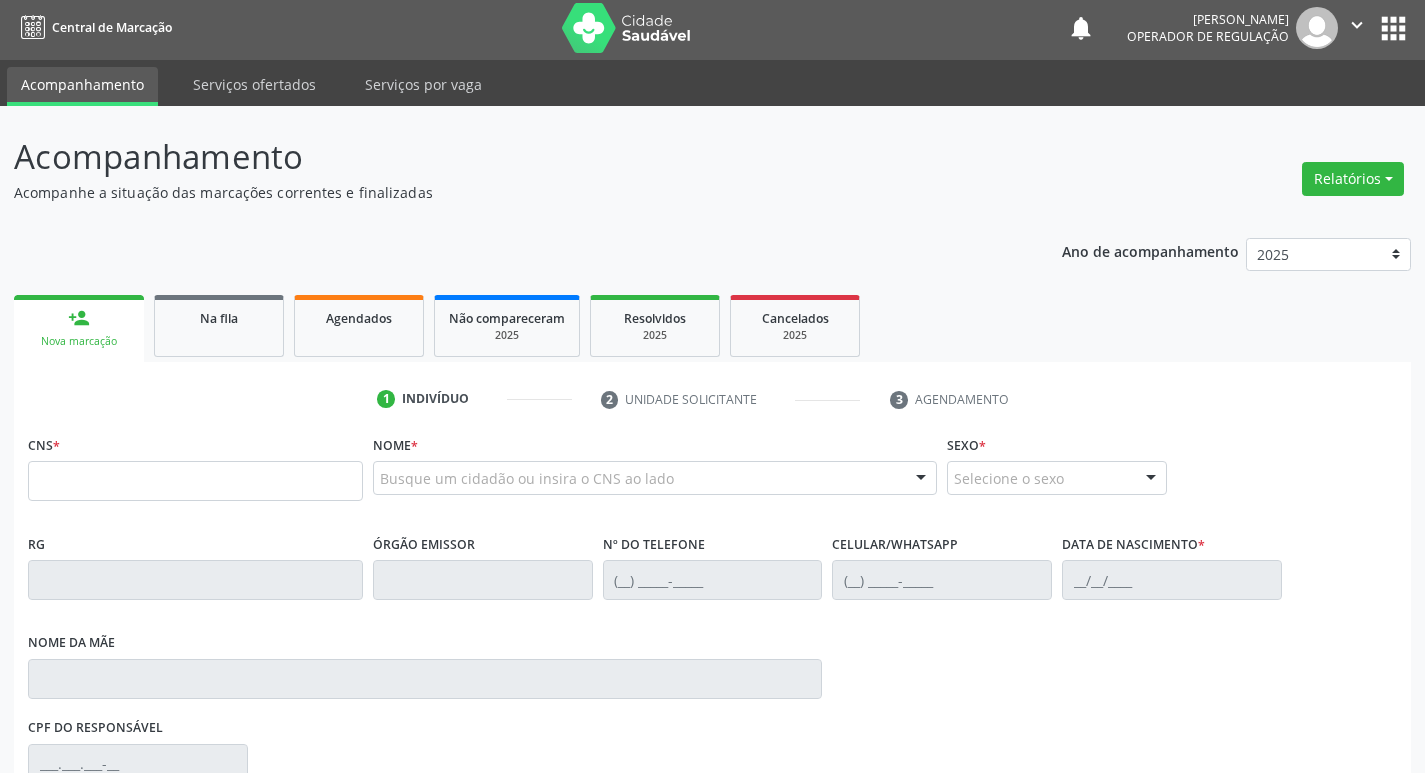 scroll, scrollTop: 3, scrollLeft: 0, axis: vertical 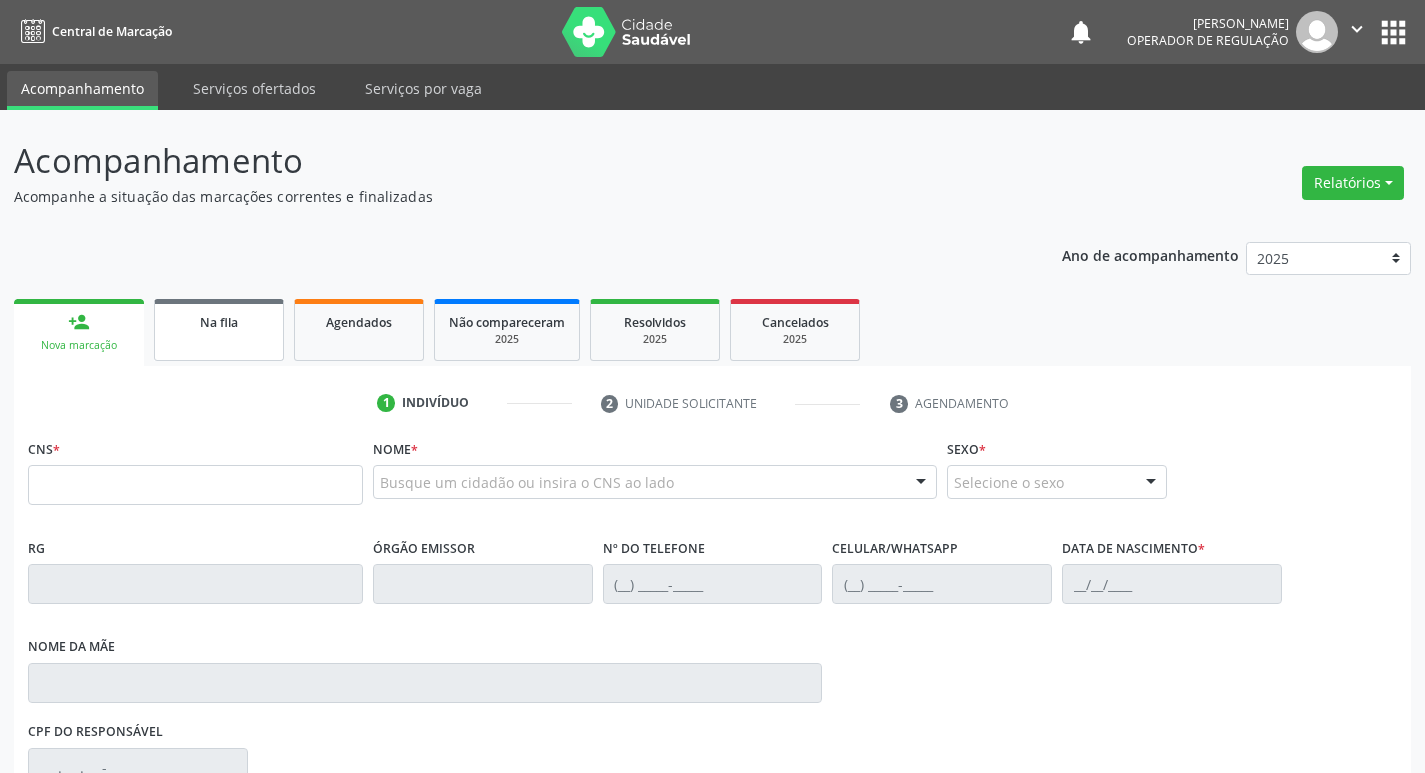 click on "Na fila" at bounding box center [219, 321] 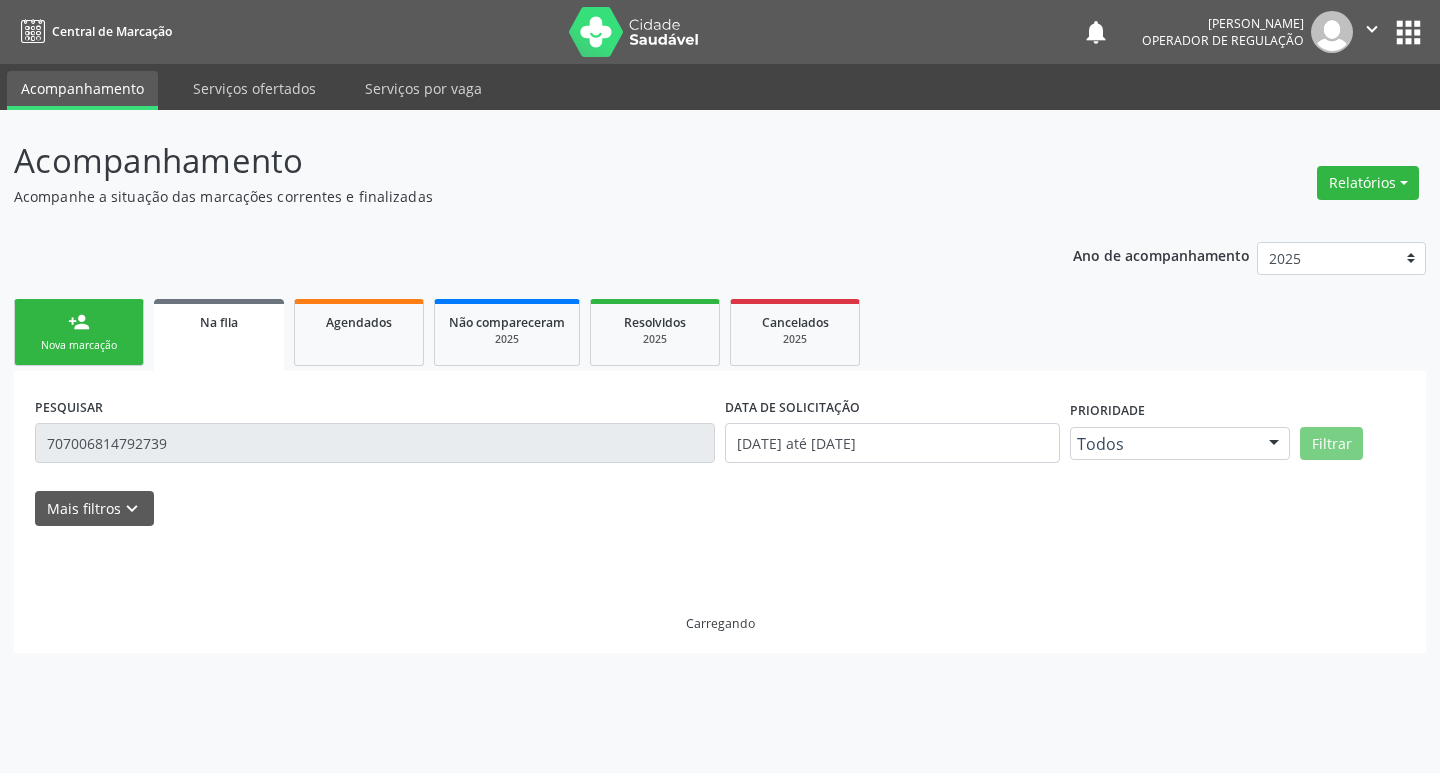 click on "" at bounding box center (1372, 32) 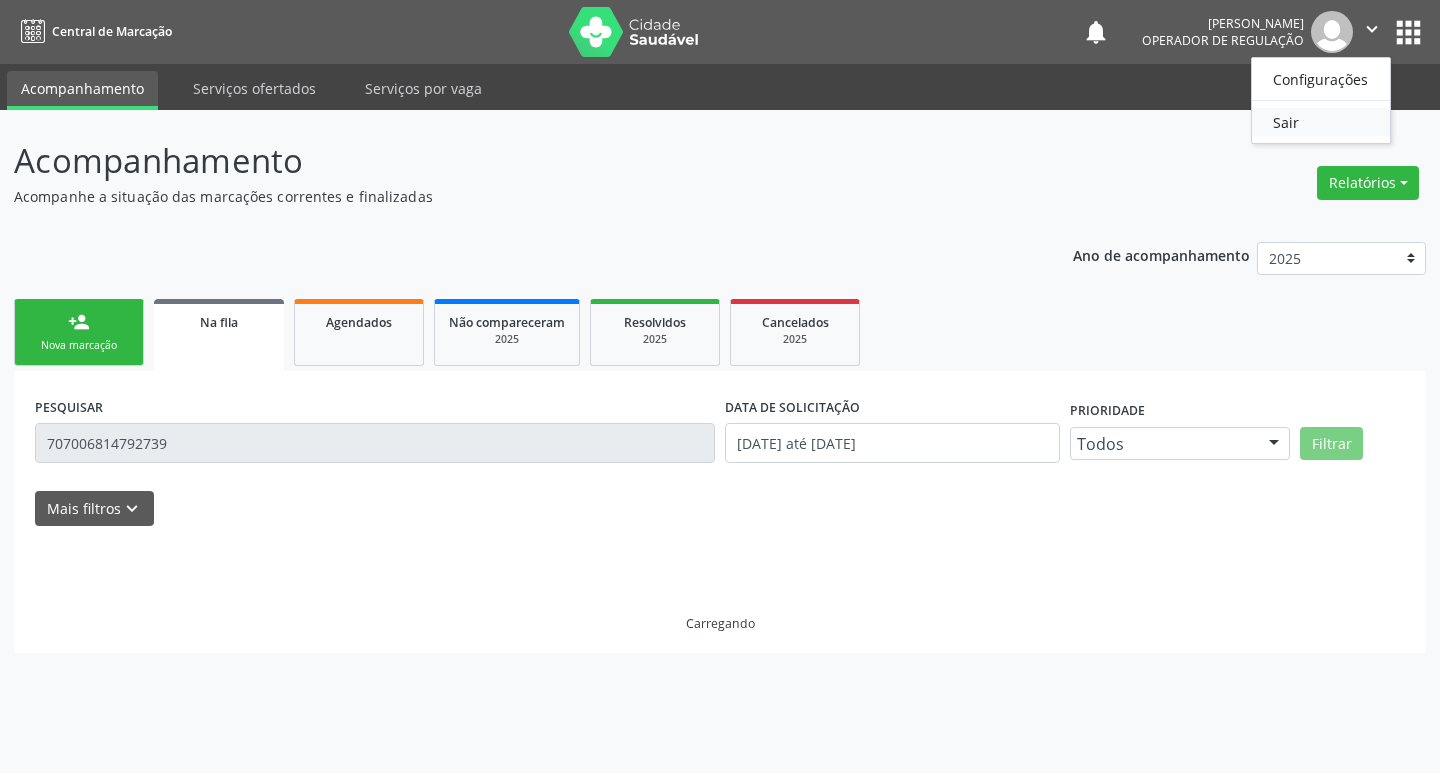 click on "Sair" at bounding box center (1321, 122) 